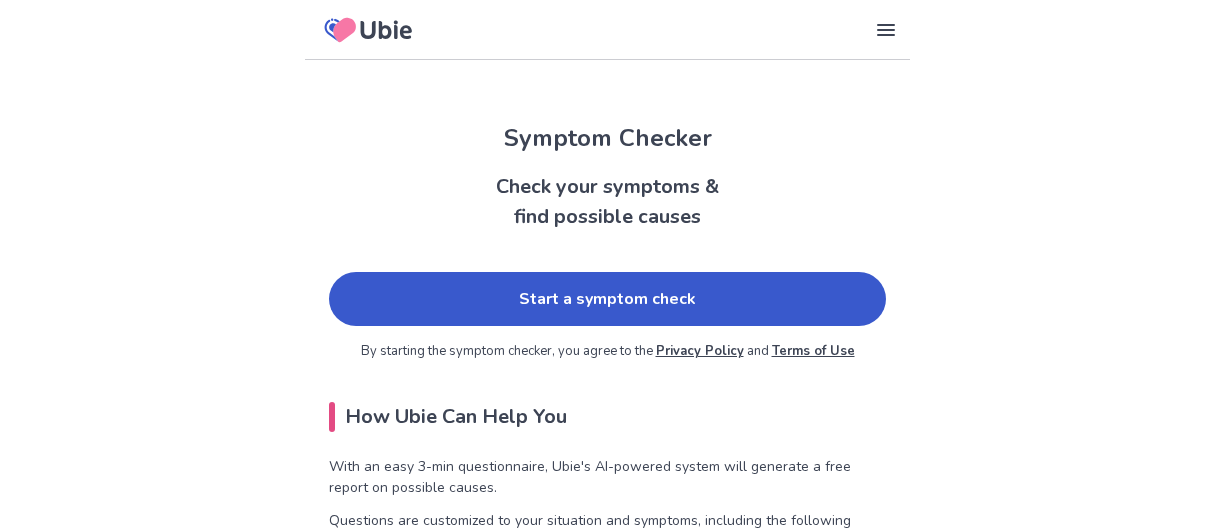scroll, scrollTop: 0, scrollLeft: 0, axis: both 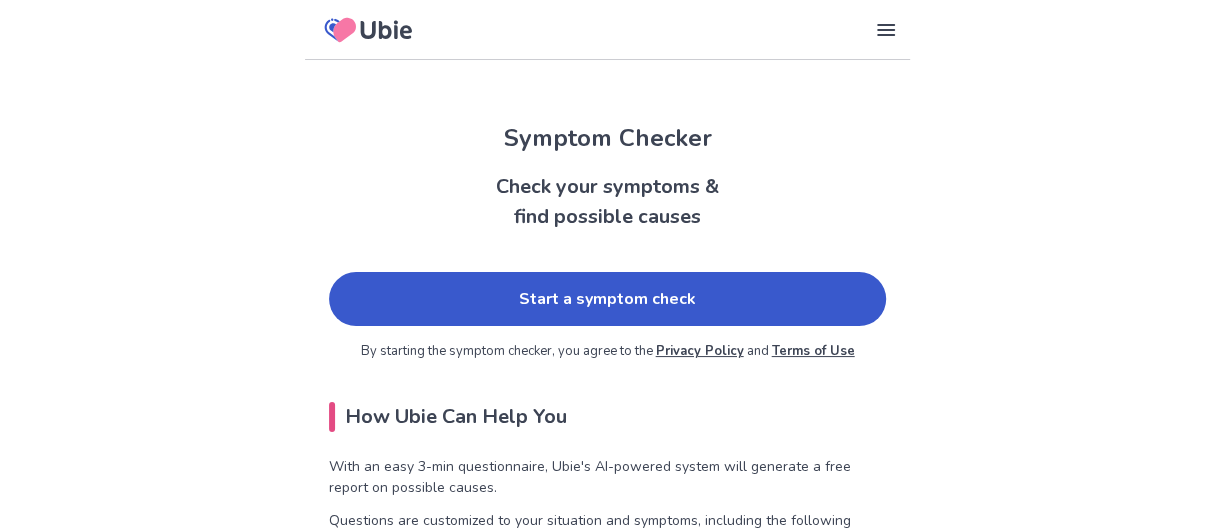 click on "Start a symptom check" at bounding box center (607, 299) 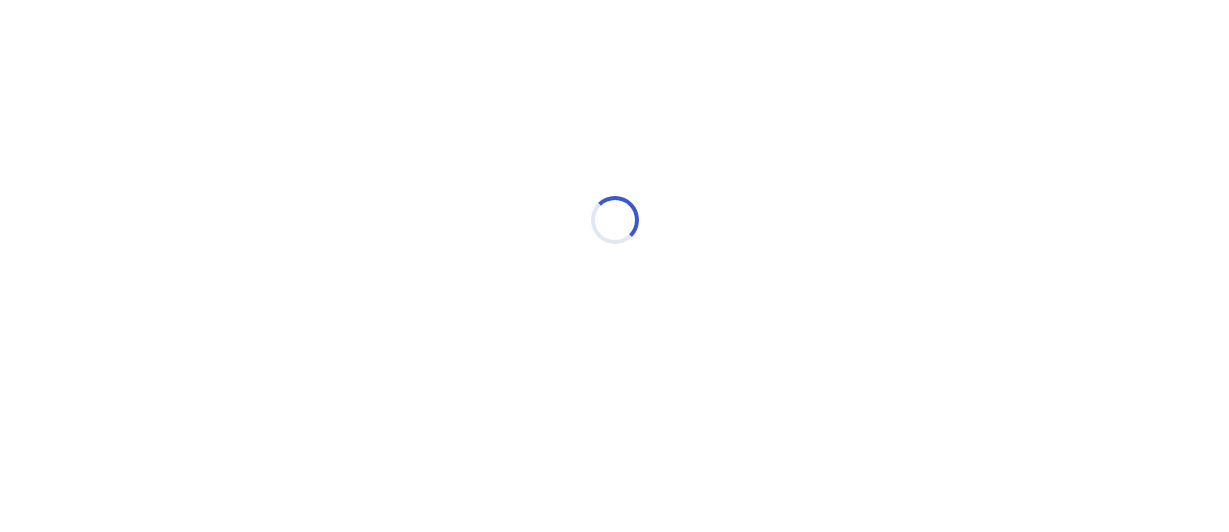 scroll, scrollTop: 0, scrollLeft: 0, axis: both 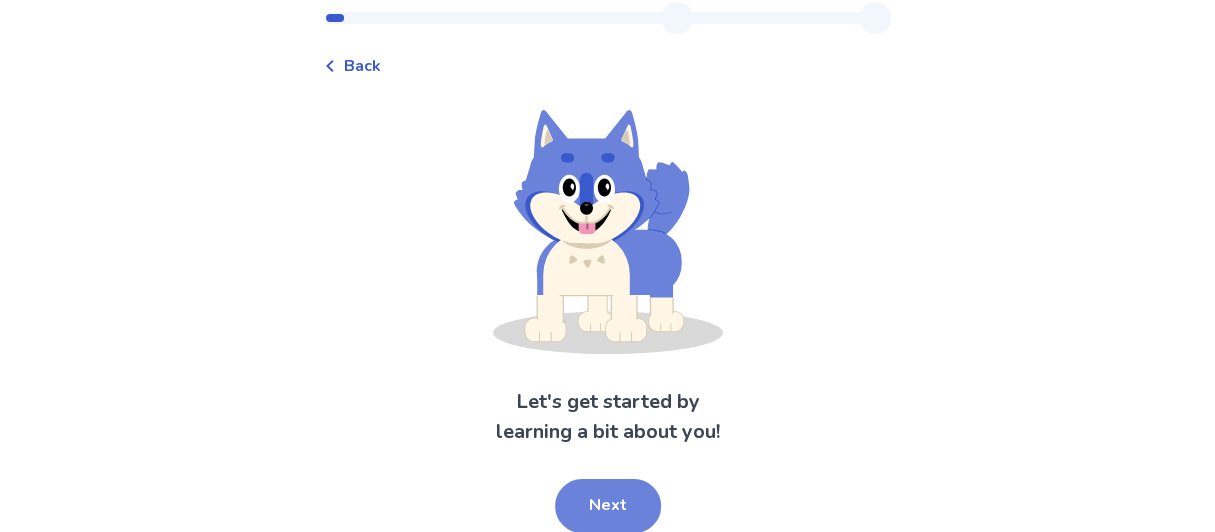 click on "Next" at bounding box center [608, 506] 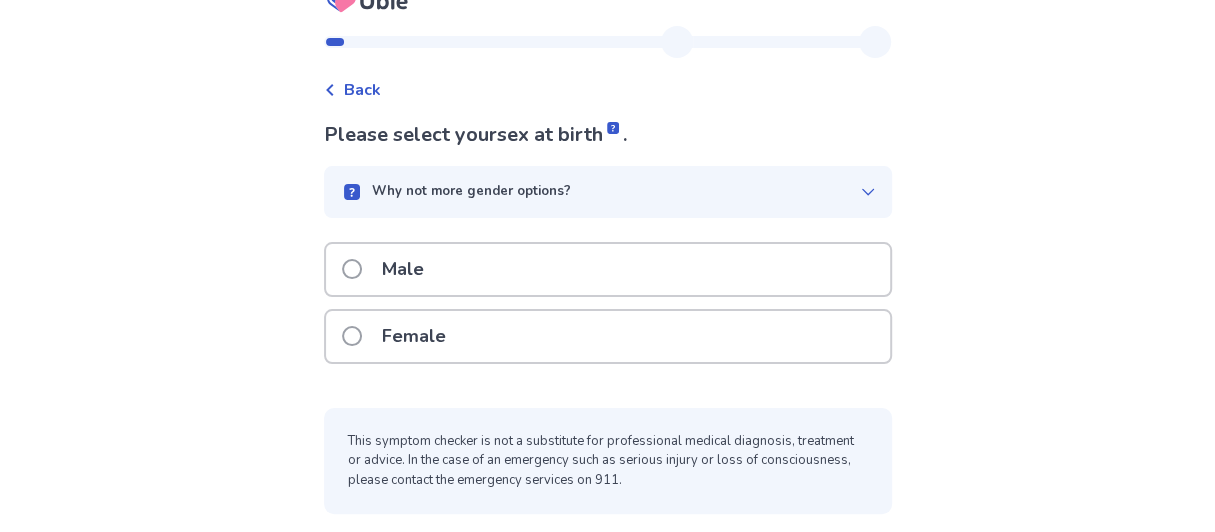 scroll, scrollTop: 31, scrollLeft: 0, axis: vertical 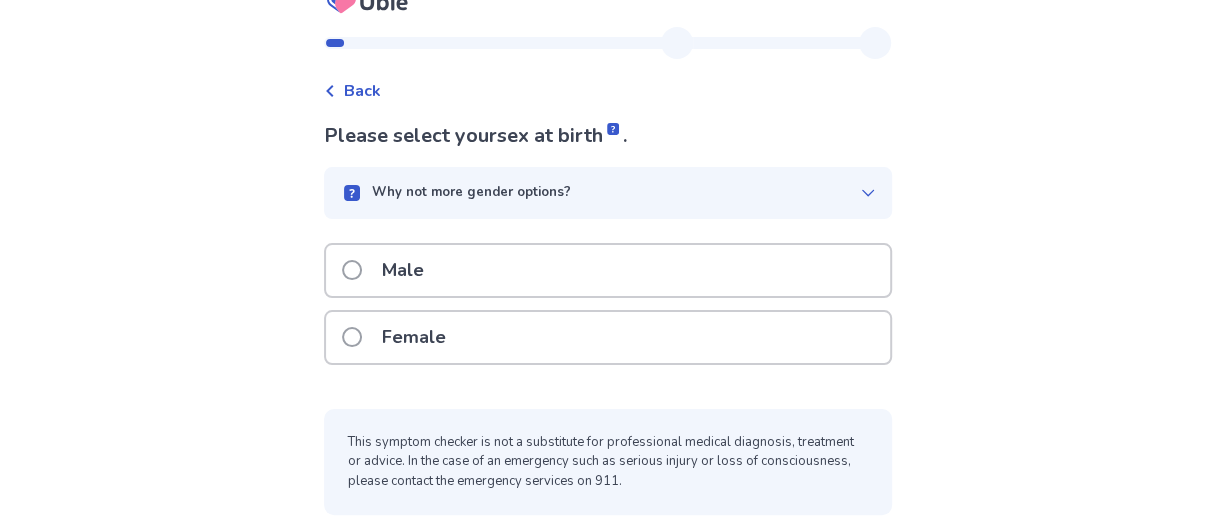 click at bounding box center (352, 337) 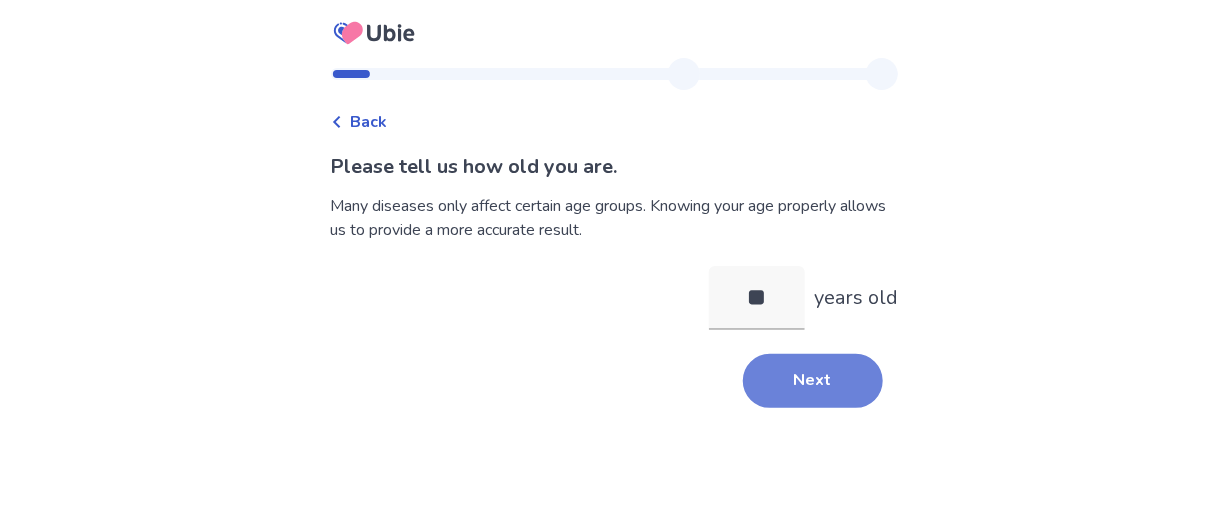 type on "**" 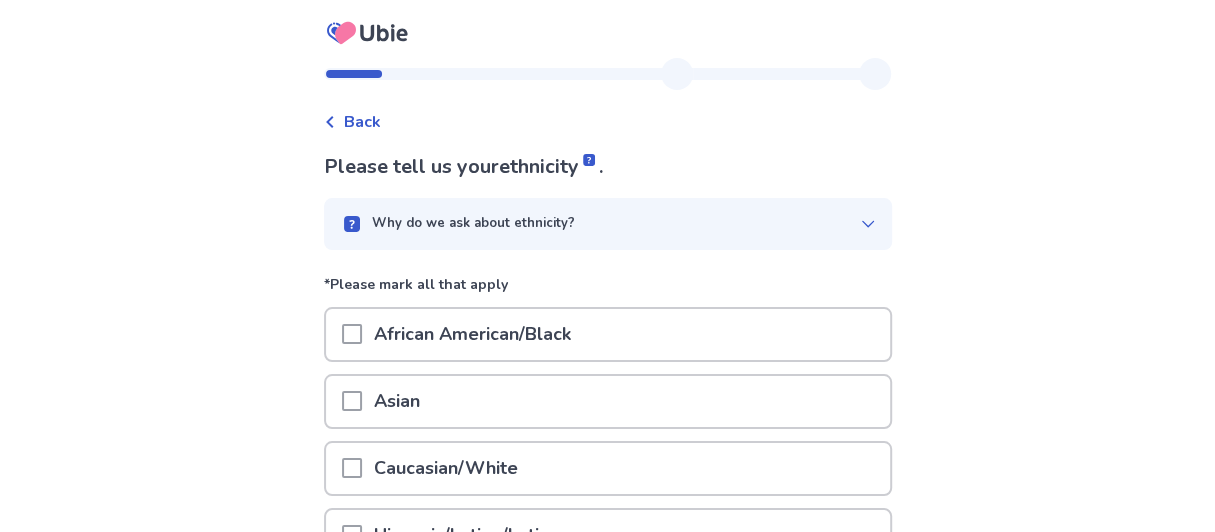 click on "Caucasian/White" at bounding box center (446, 468) 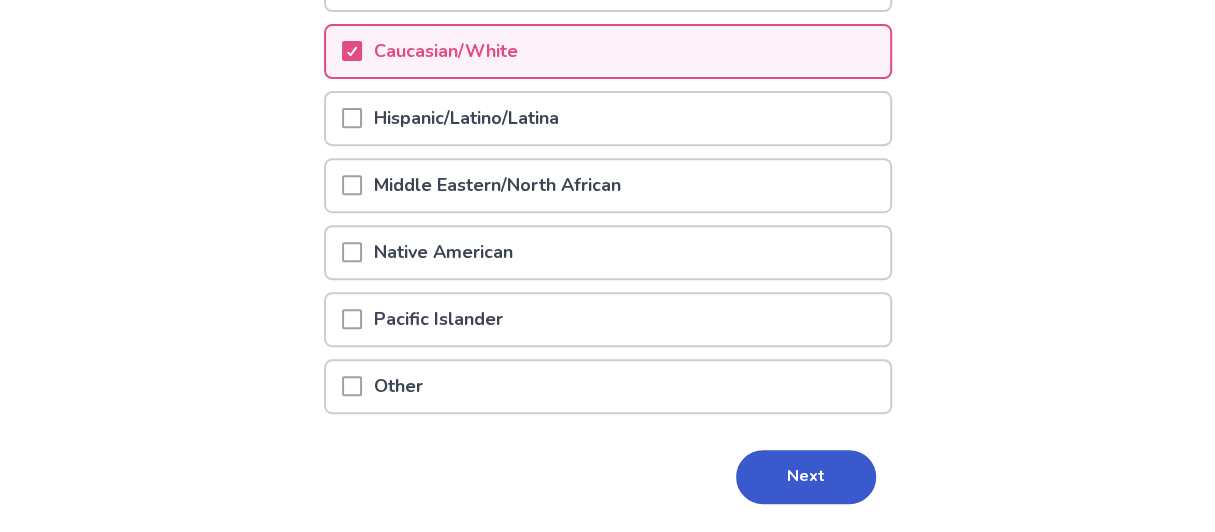 scroll, scrollTop: 416, scrollLeft: 0, axis: vertical 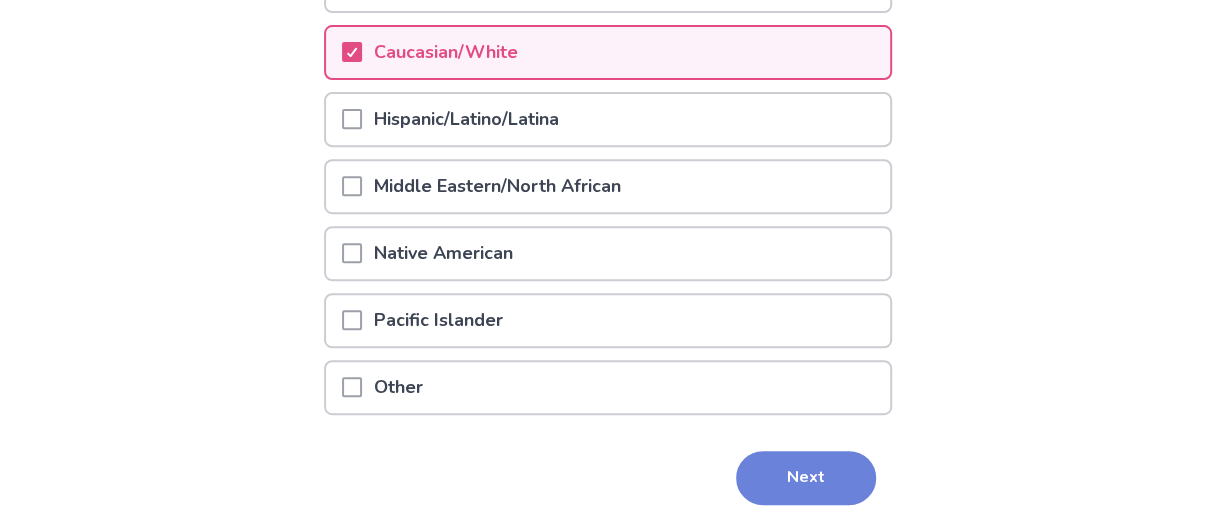 click on "Next" at bounding box center (806, 478) 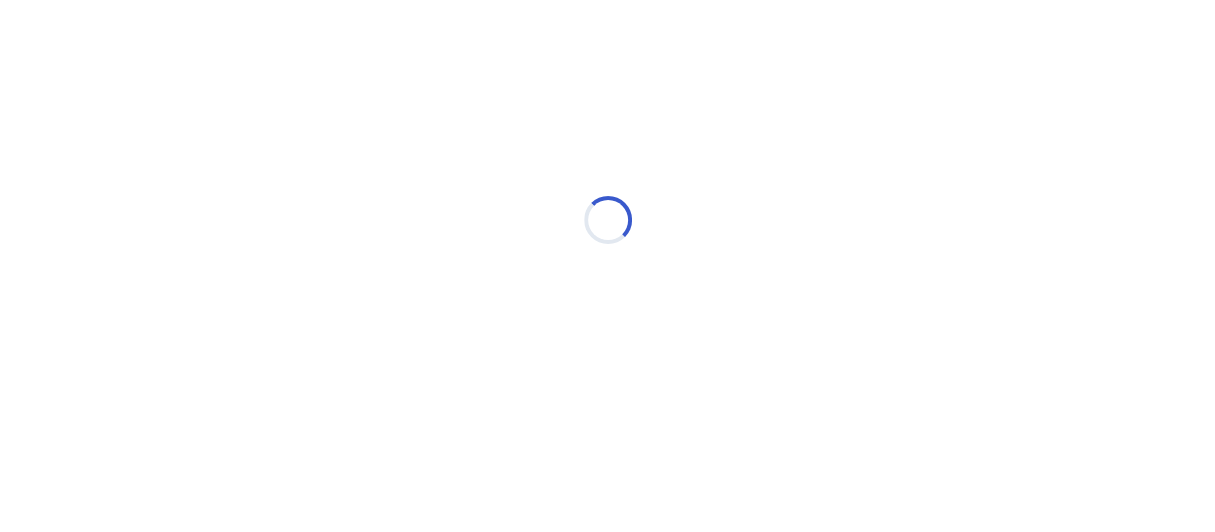 scroll, scrollTop: 0, scrollLeft: 0, axis: both 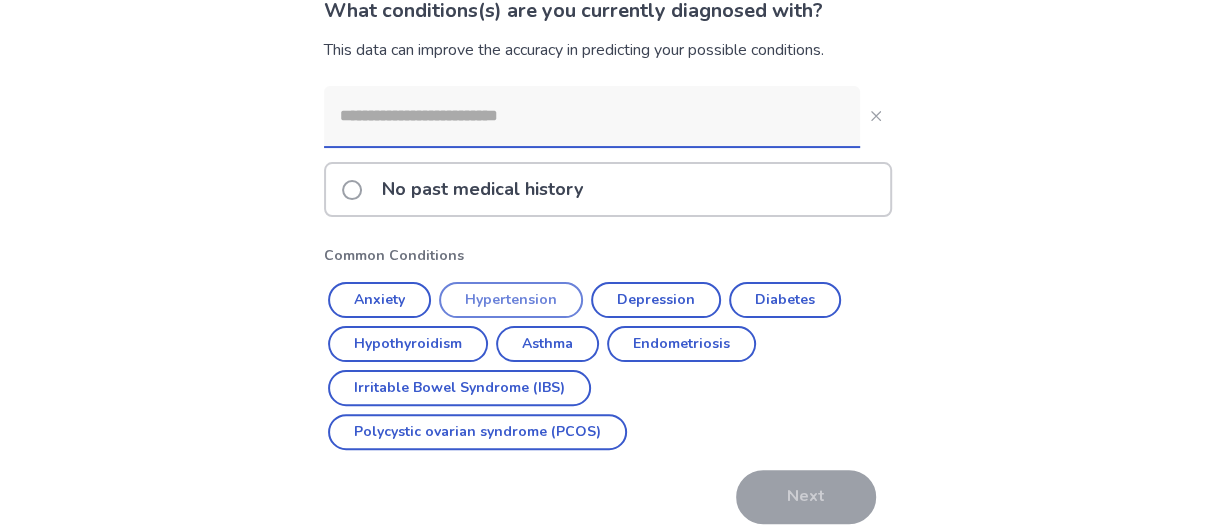 click on "Hypertension" at bounding box center [511, 300] 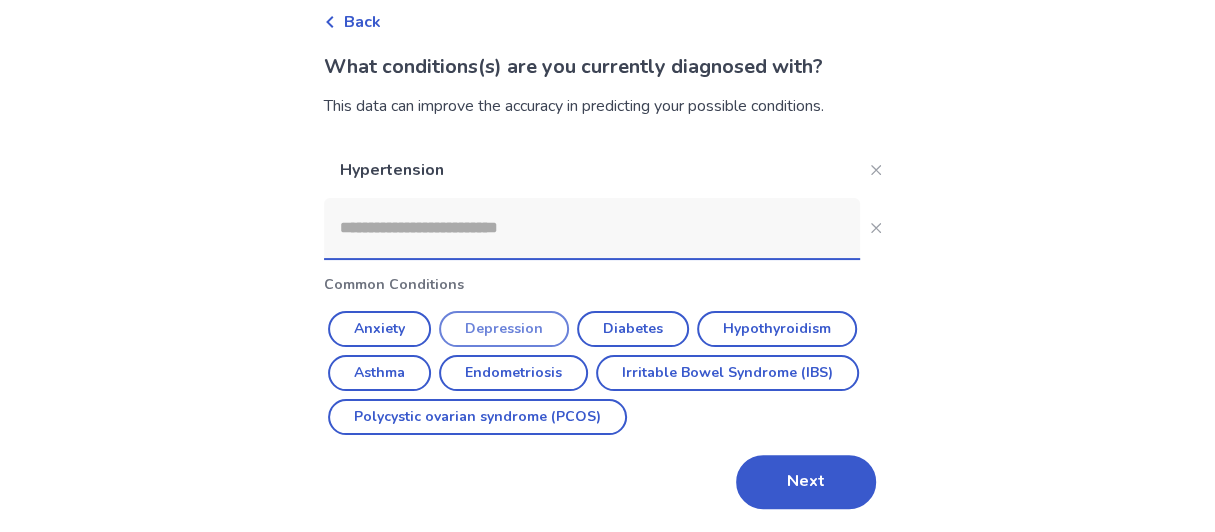 click on "Depression" at bounding box center (504, 329) 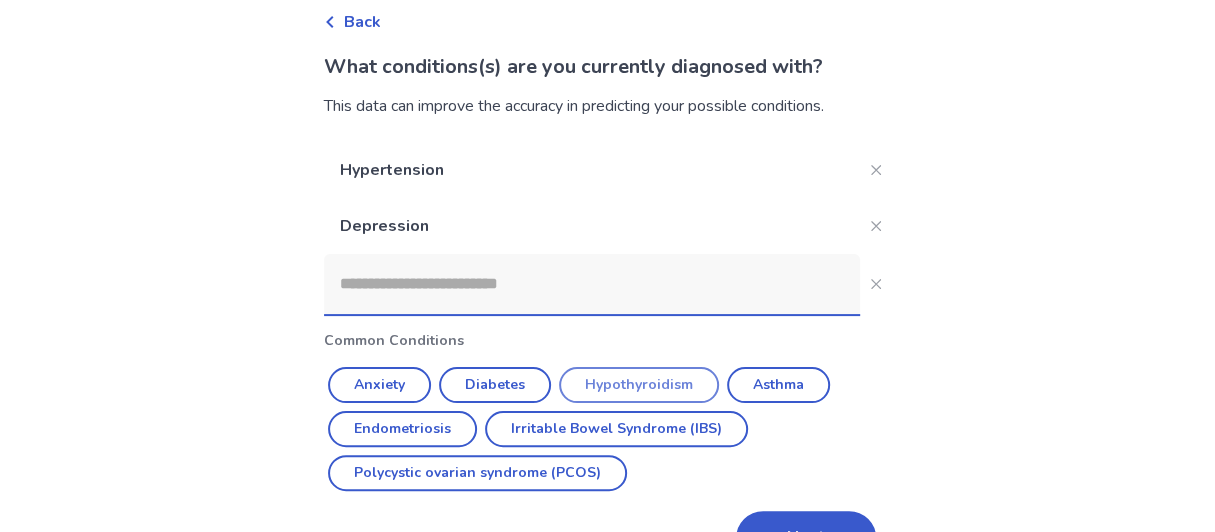 click on "Hypothyroidism" at bounding box center (639, 385) 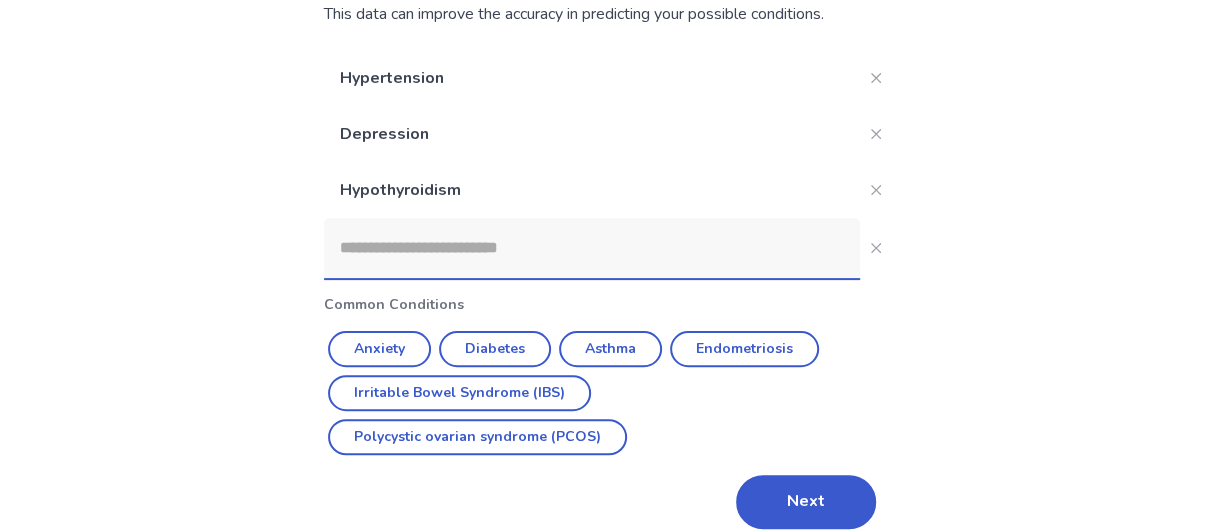 scroll, scrollTop: 212, scrollLeft: 0, axis: vertical 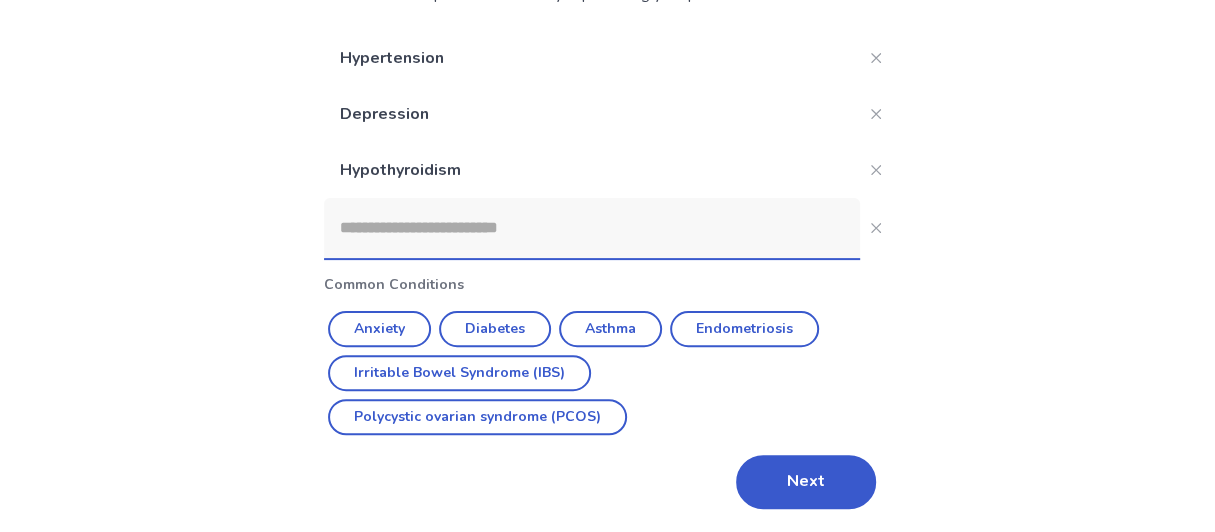 click at bounding box center [592, 228] 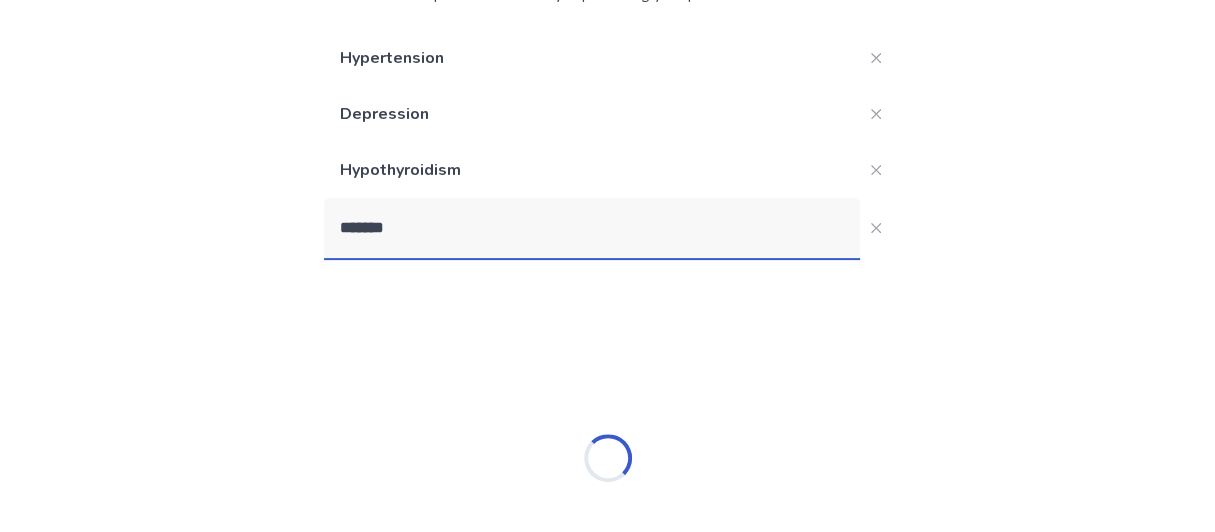 scroll, scrollTop: 113, scrollLeft: 0, axis: vertical 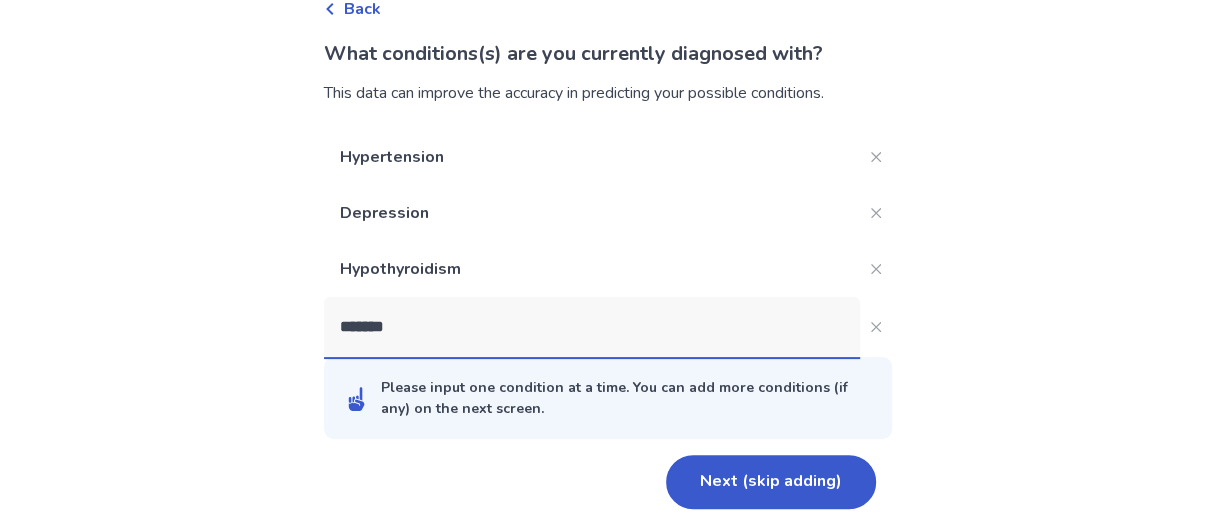 click on "Please input one condition at a time. You can add more conditions (if any) on the next screen." at bounding box center (624, 398) 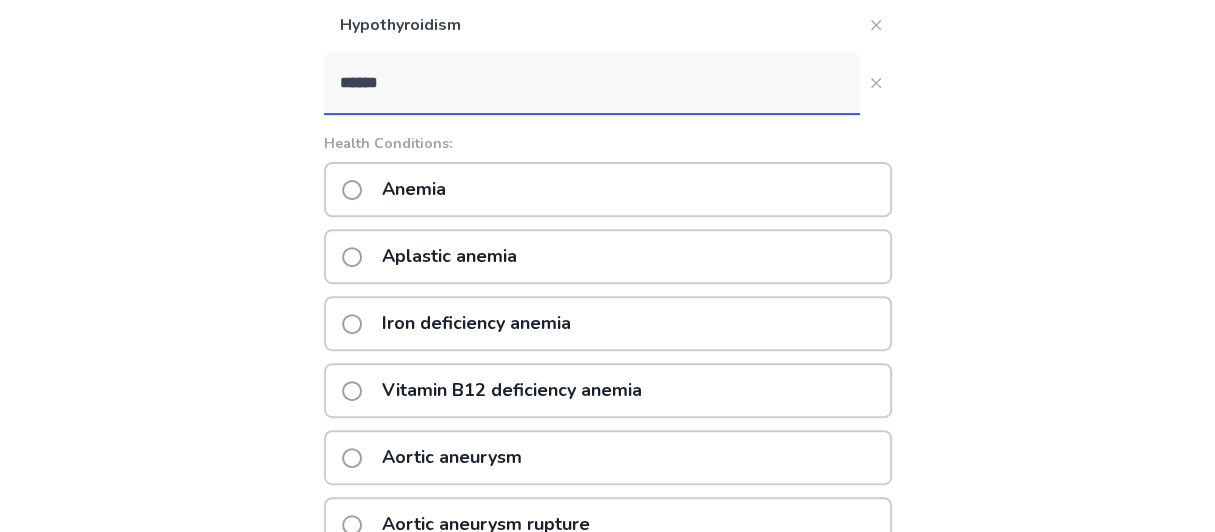 scroll, scrollTop: 404, scrollLeft: 0, axis: vertical 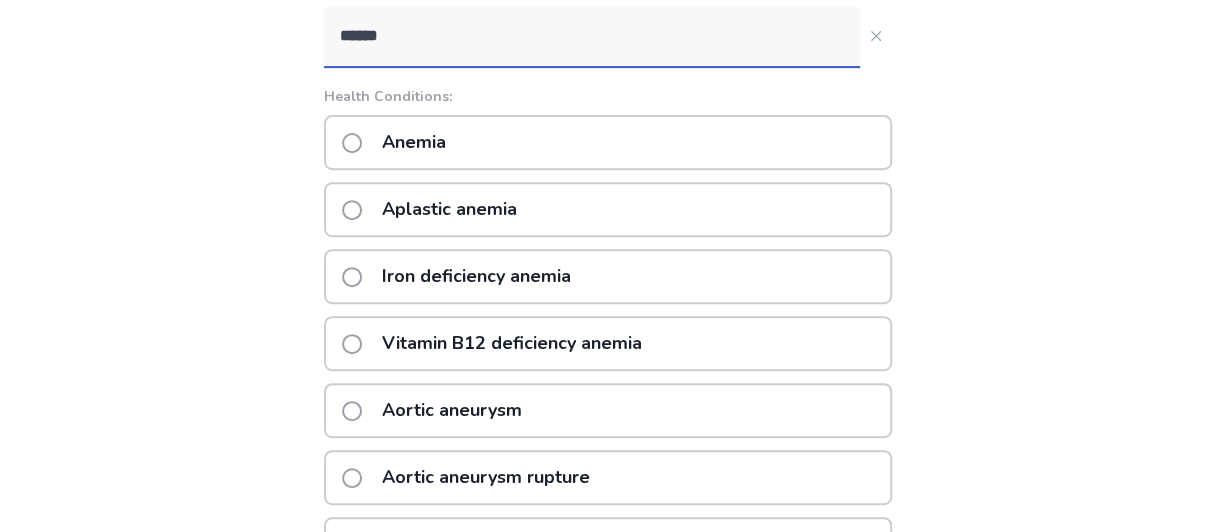 type on "******" 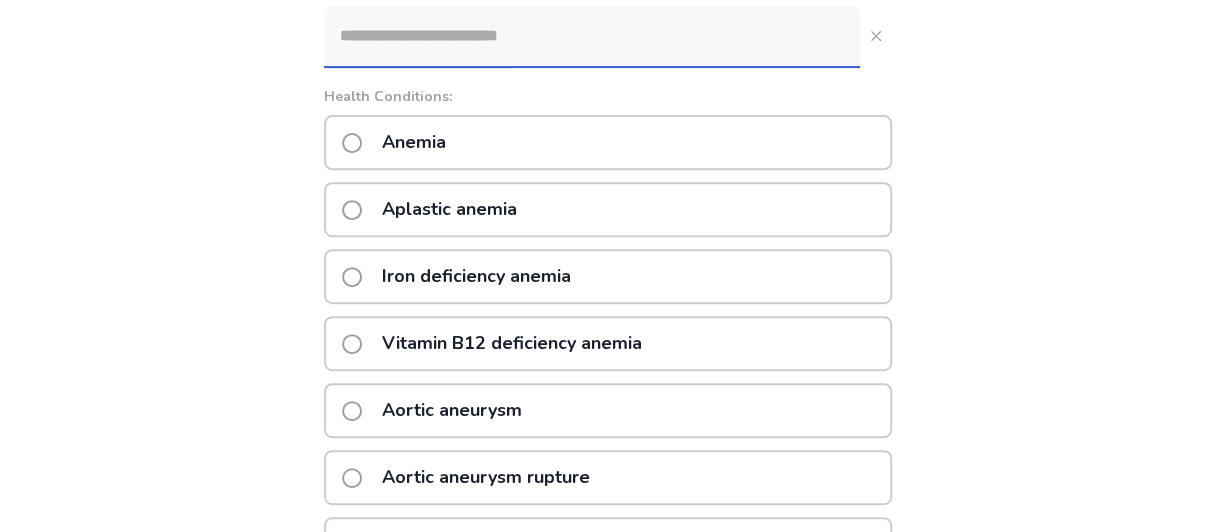 scroll, scrollTop: 268, scrollLeft: 0, axis: vertical 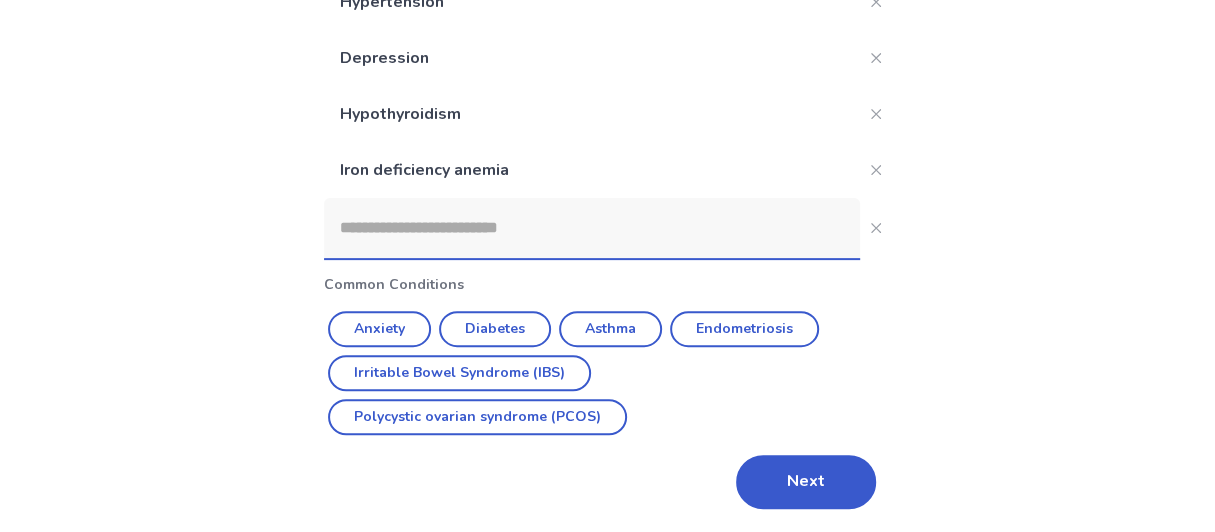 click at bounding box center [592, 228] 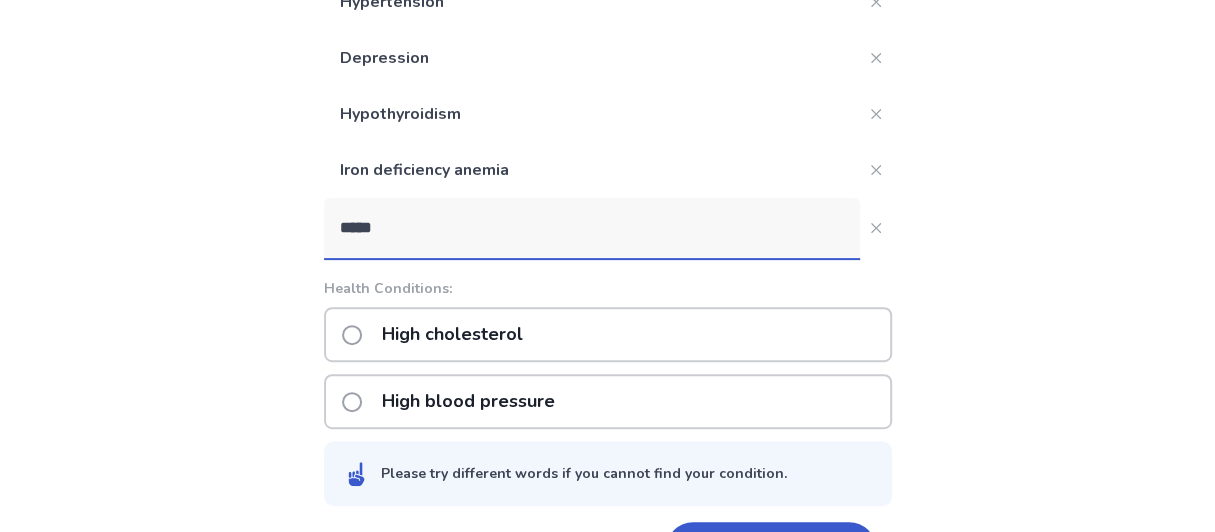 type on "****" 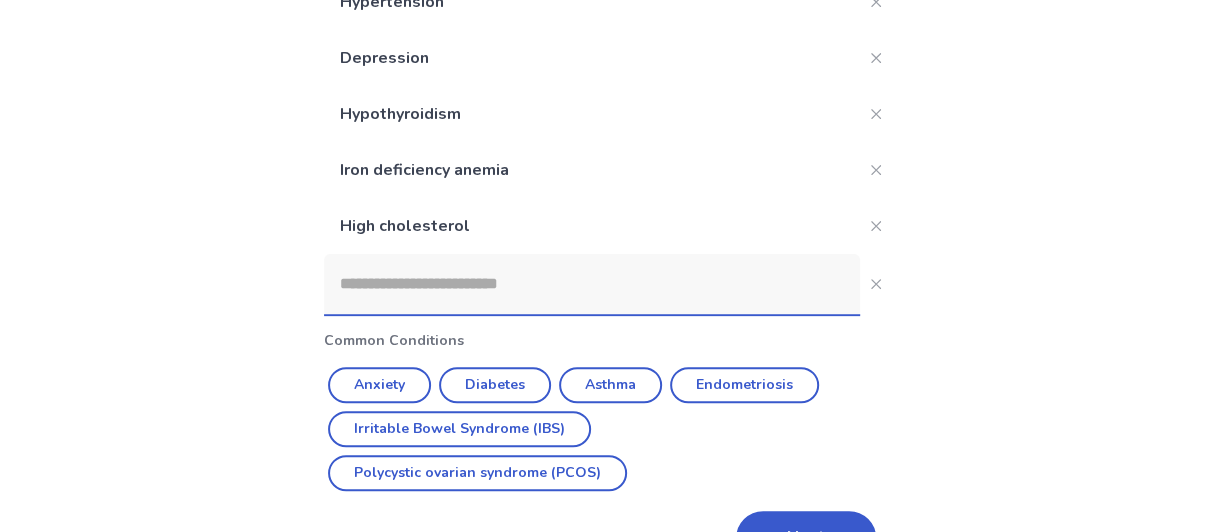 click at bounding box center (592, 284) 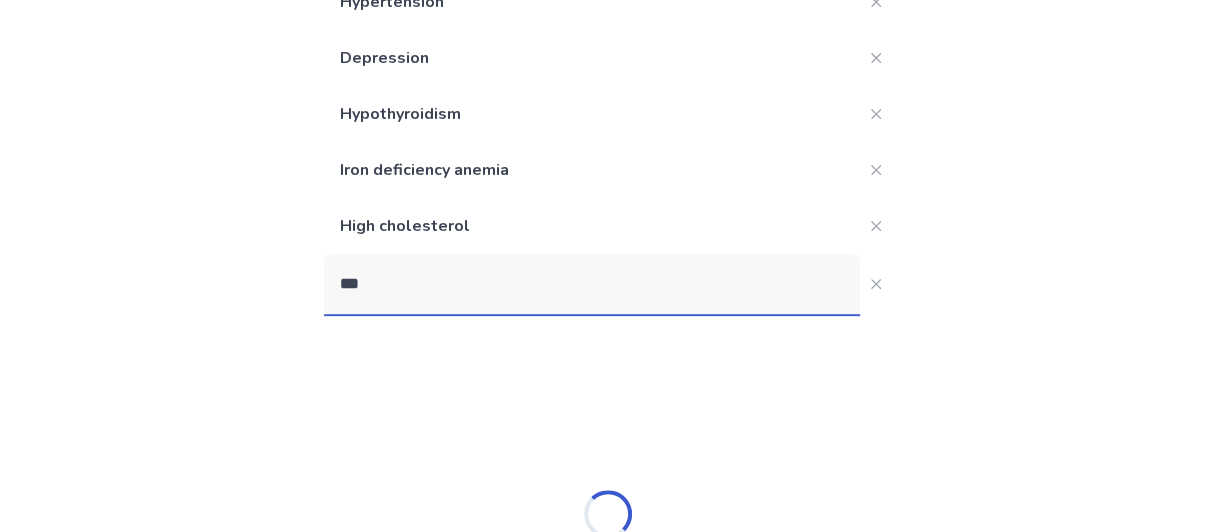 type on "****" 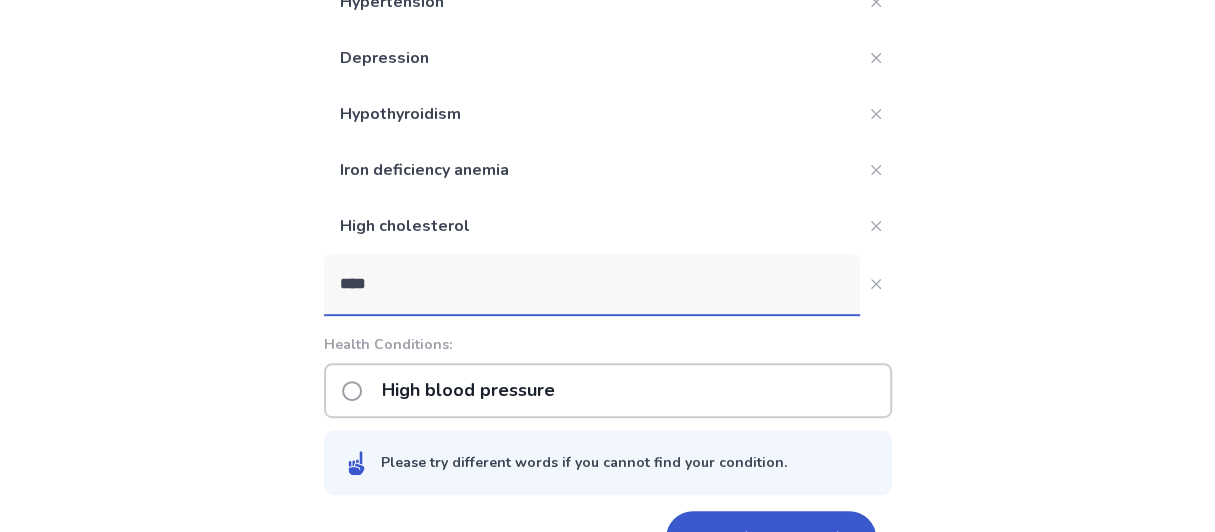 click on "High blood pressure" at bounding box center [468, 390] 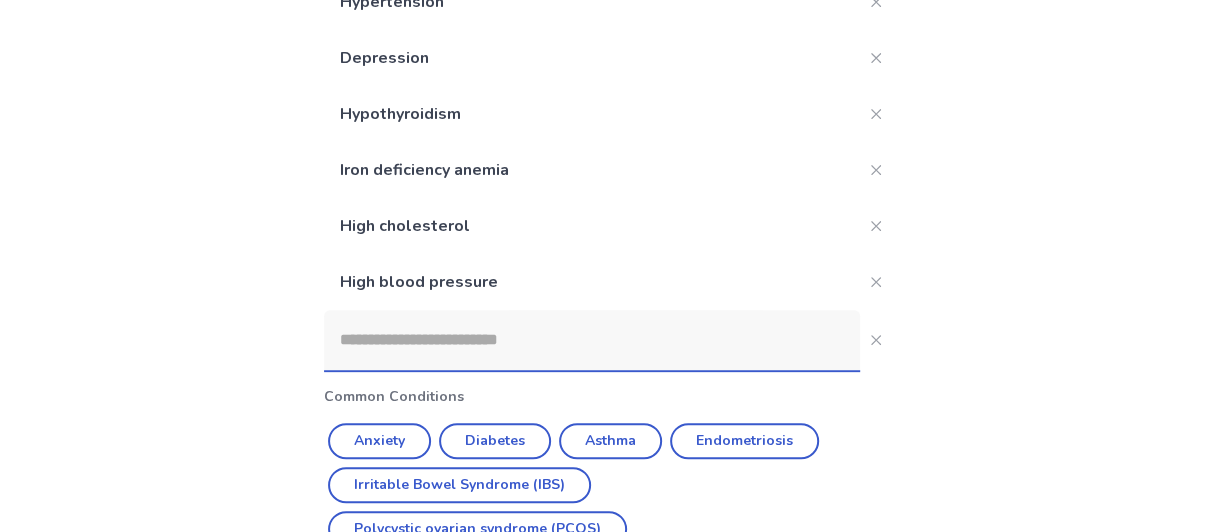 click at bounding box center (592, 340) 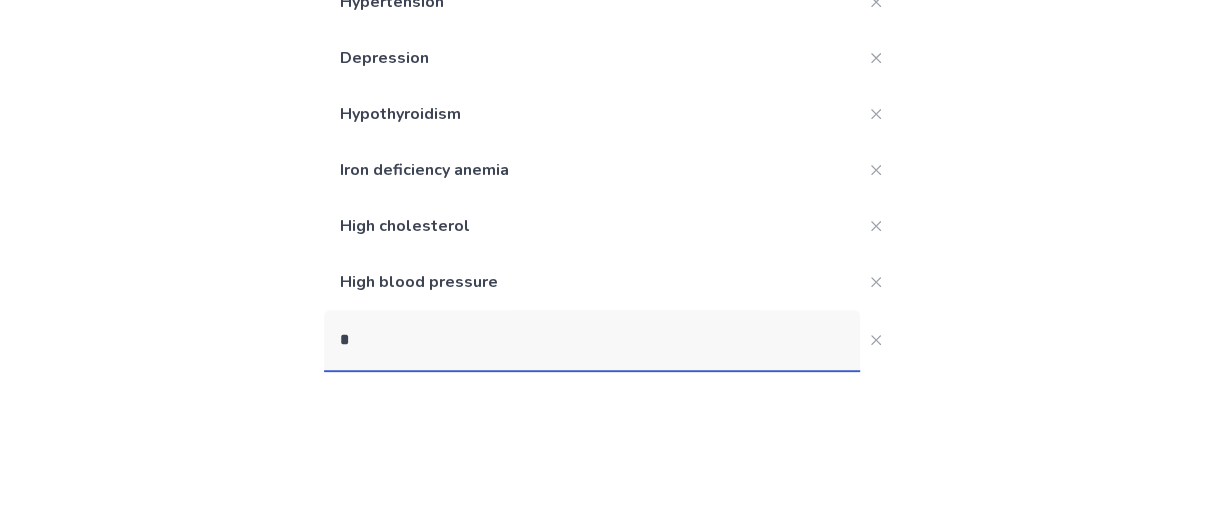type on "**" 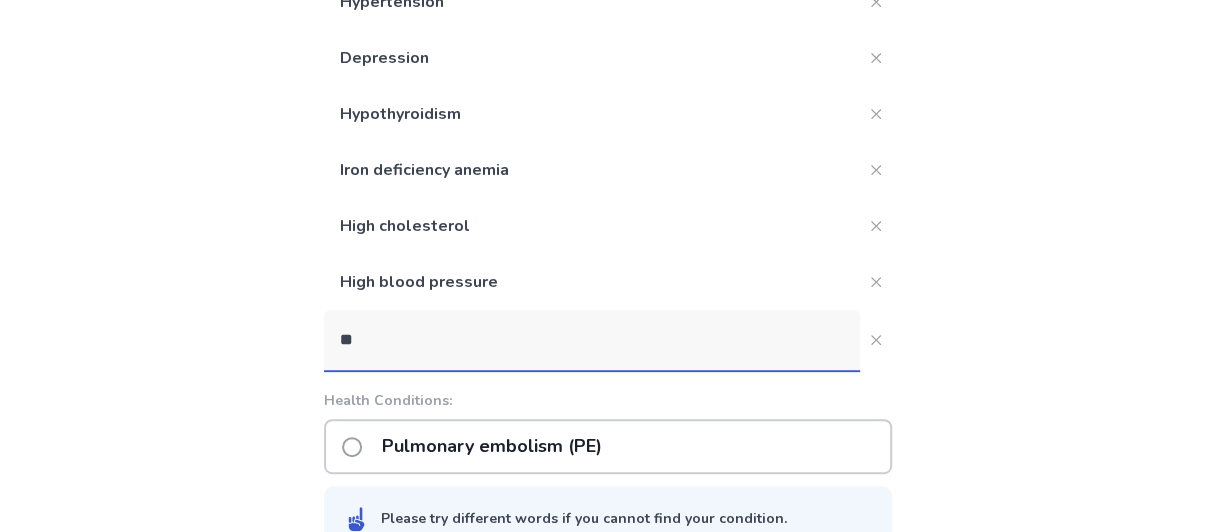 click on "Pulmonary embolism (PE)" at bounding box center [492, 446] 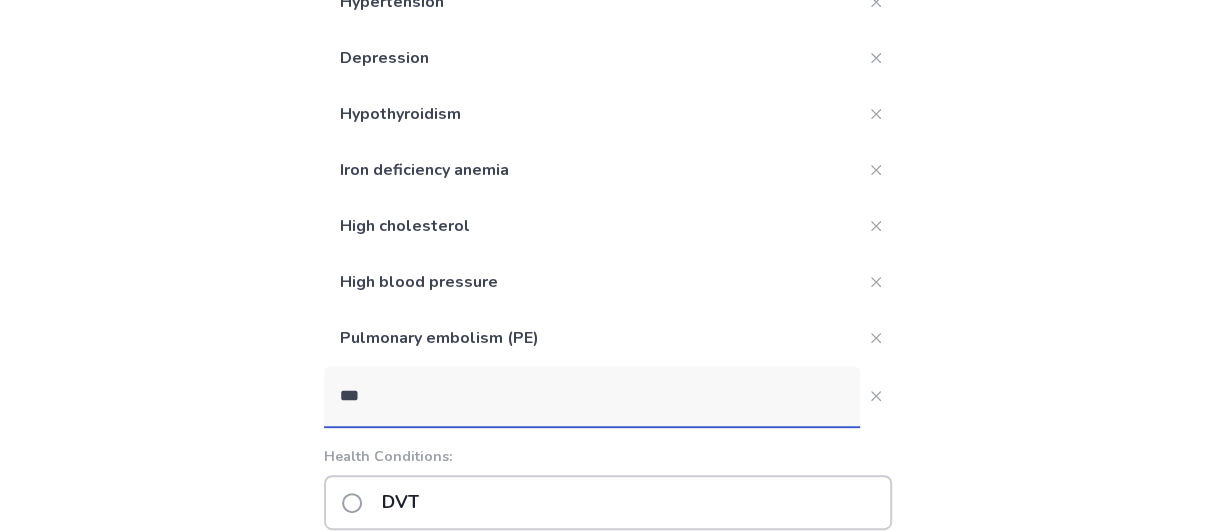 type on "***" 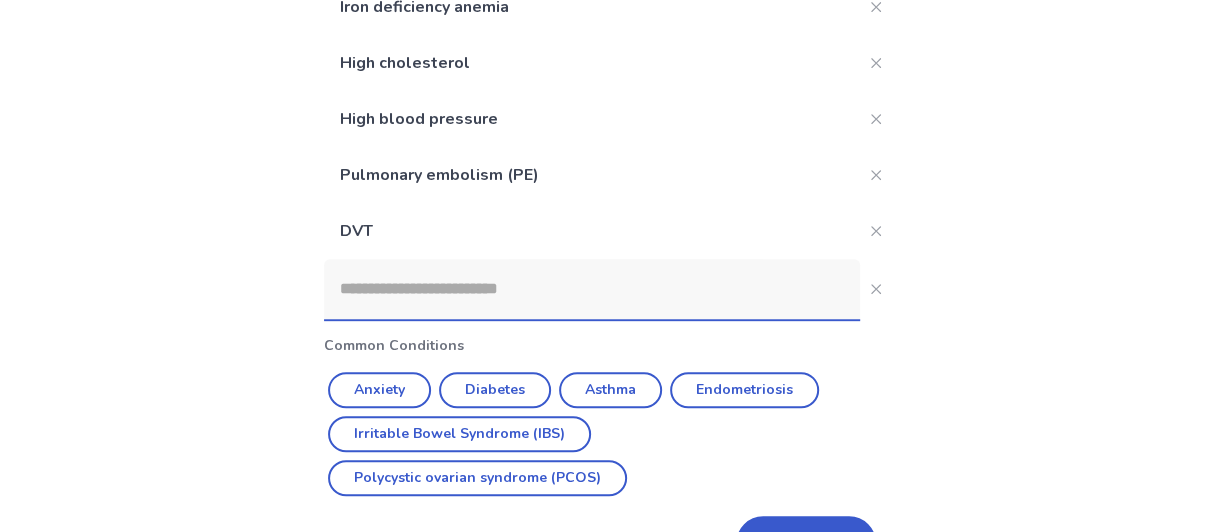 scroll, scrollTop: 432, scrollLeft: 0, axis: vertical 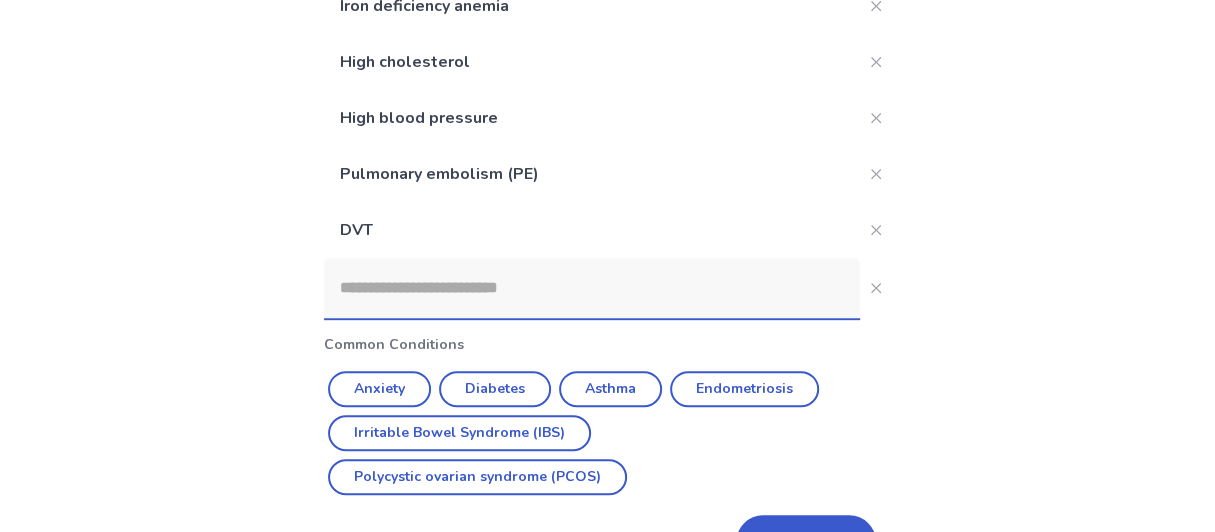click at bounding box center (592, 288) 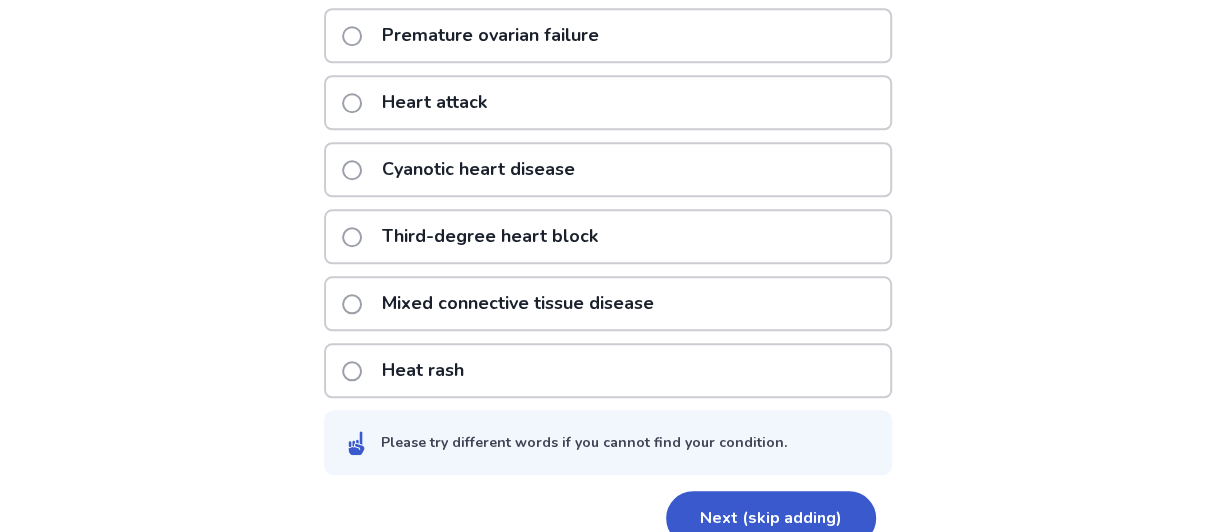 scroll, scrollTop: 1093, scrollLeft: 0, axis: vertical 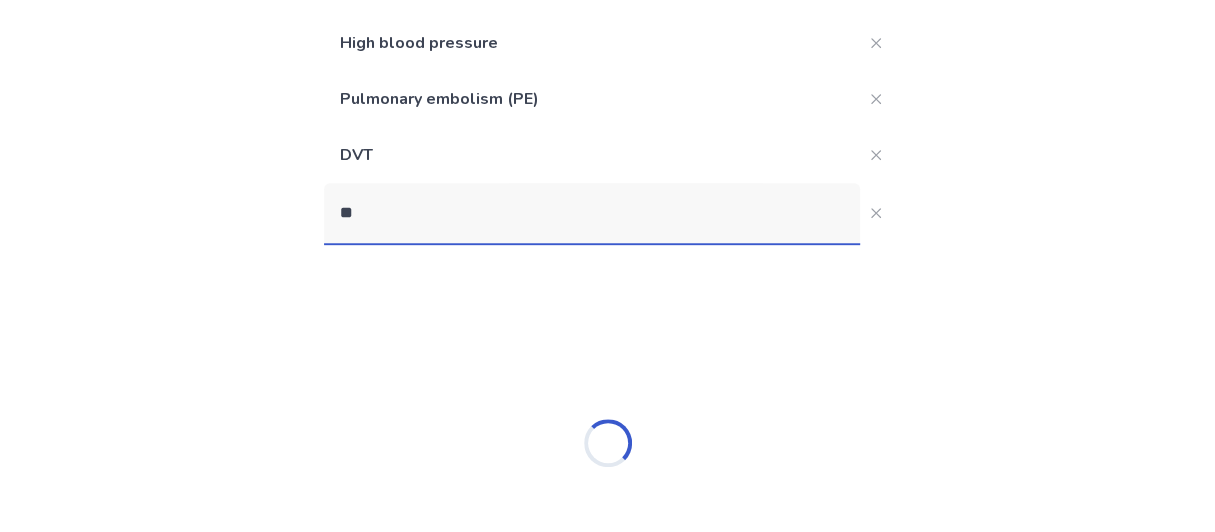 type on "*" 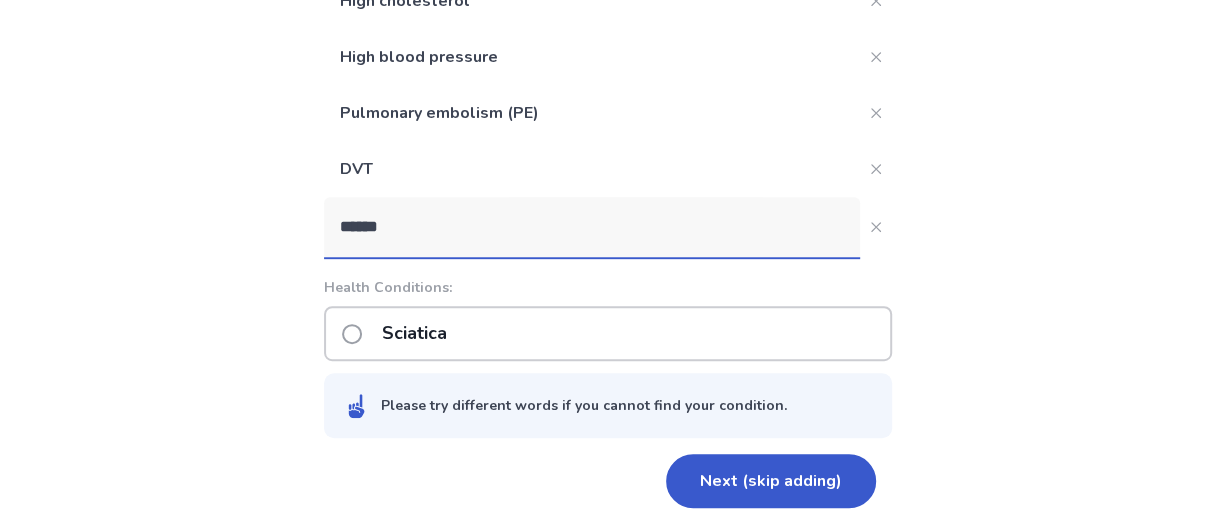 scroll, scrollTop: 492, scrollLeft: 0, axis: vertical 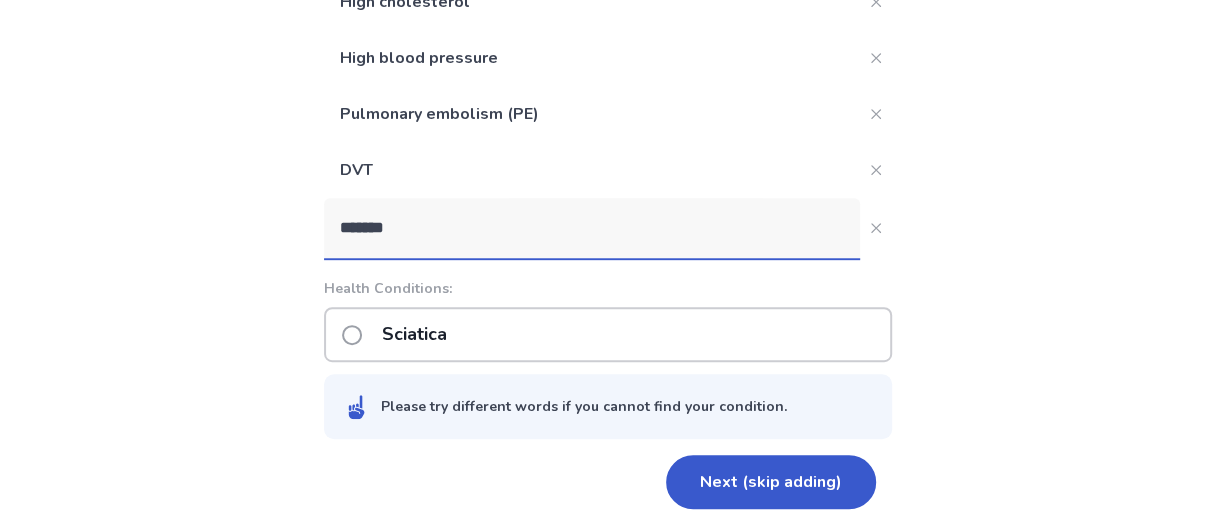 type on "*******" 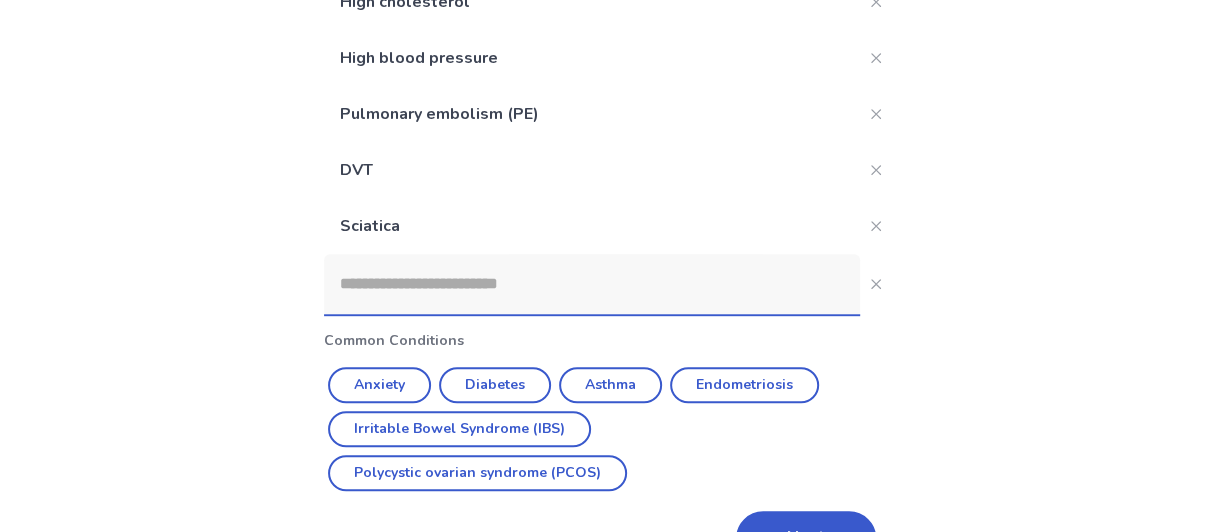 click at bounding box center [592, 284] 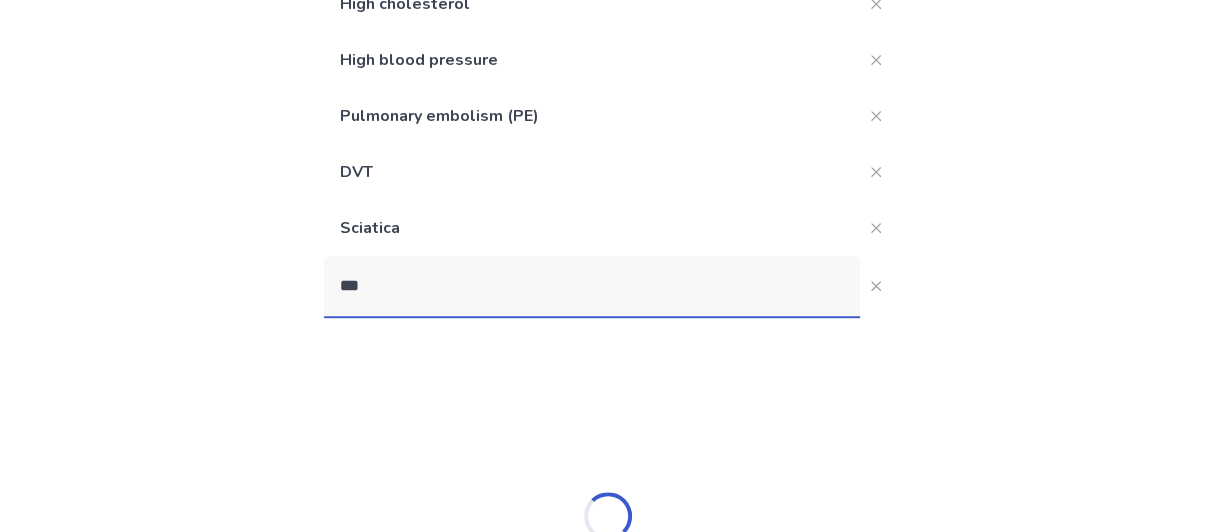scroll, scrollTop: 492, scrollLeft: 0, axis: vertical 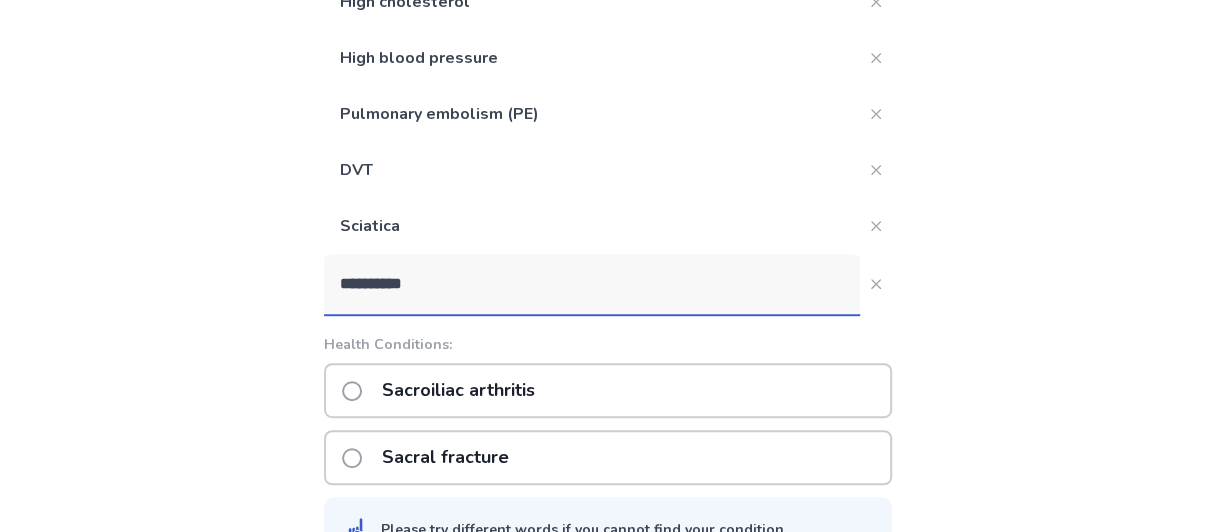 click on "**********" at bounding box center [592, 284] 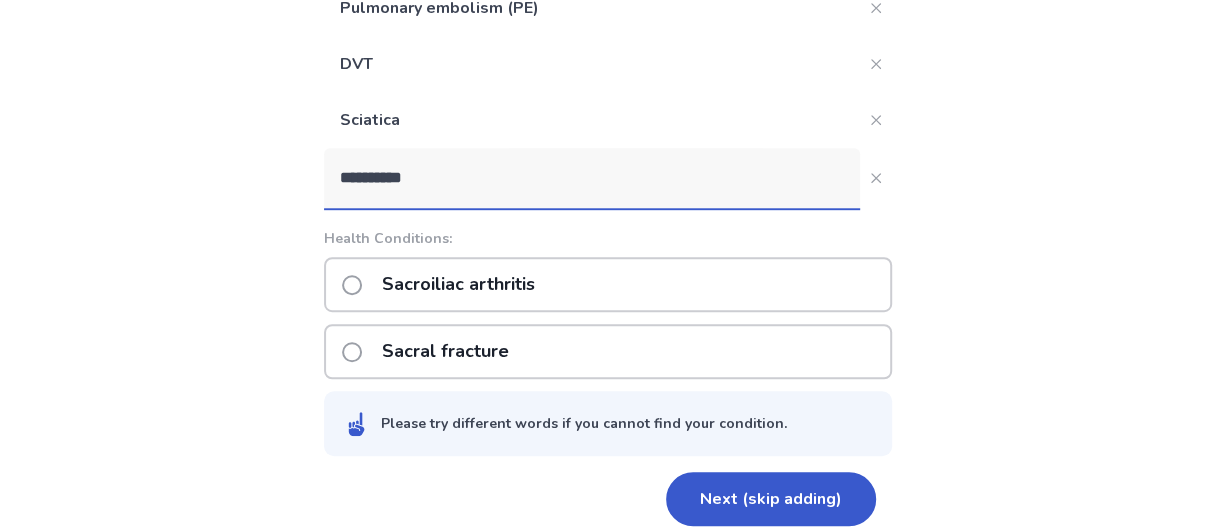 scroll, scrollTop: 599, scrollLeft: 0, axis: vertical 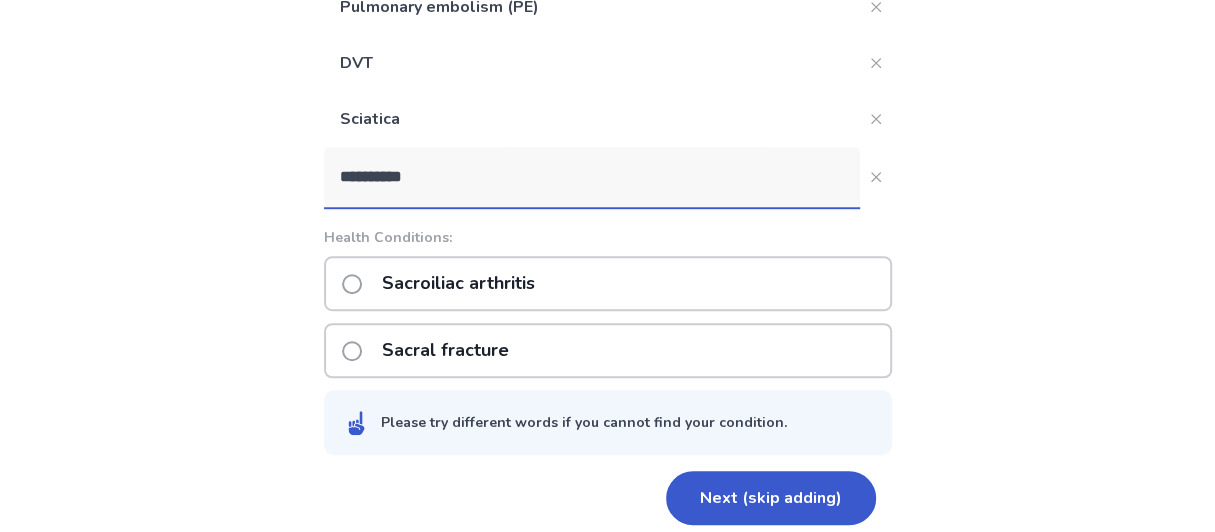 click at bounding box center [352, 284] 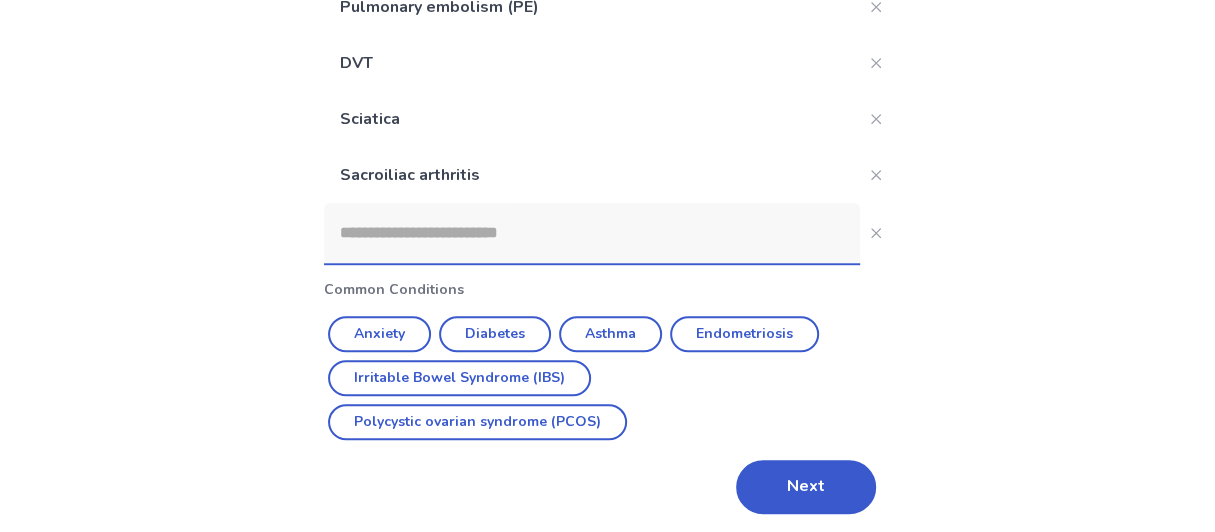 click at bounding box center [592, 233] 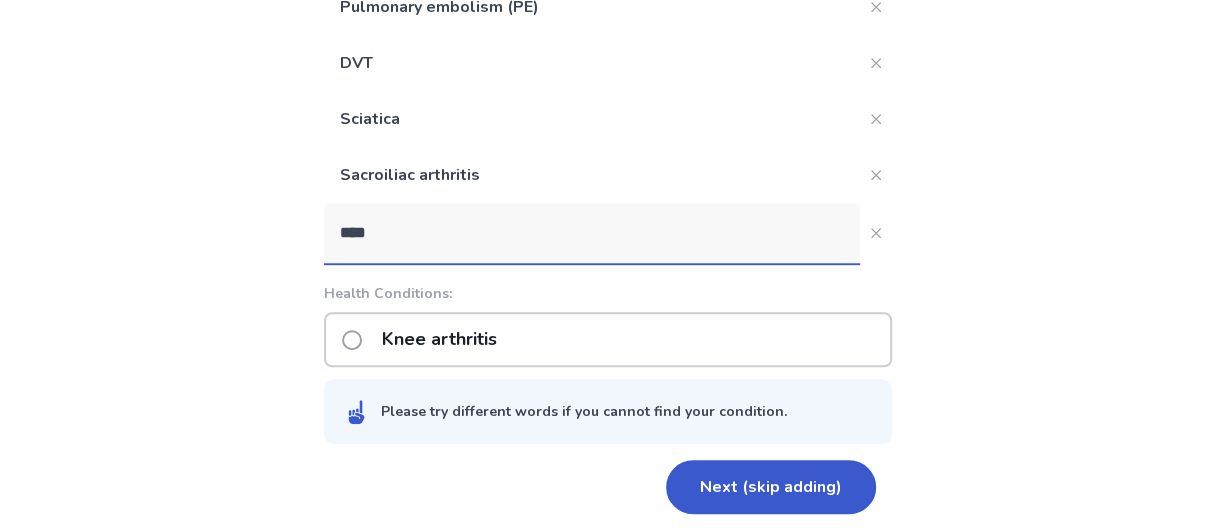 type on "****" 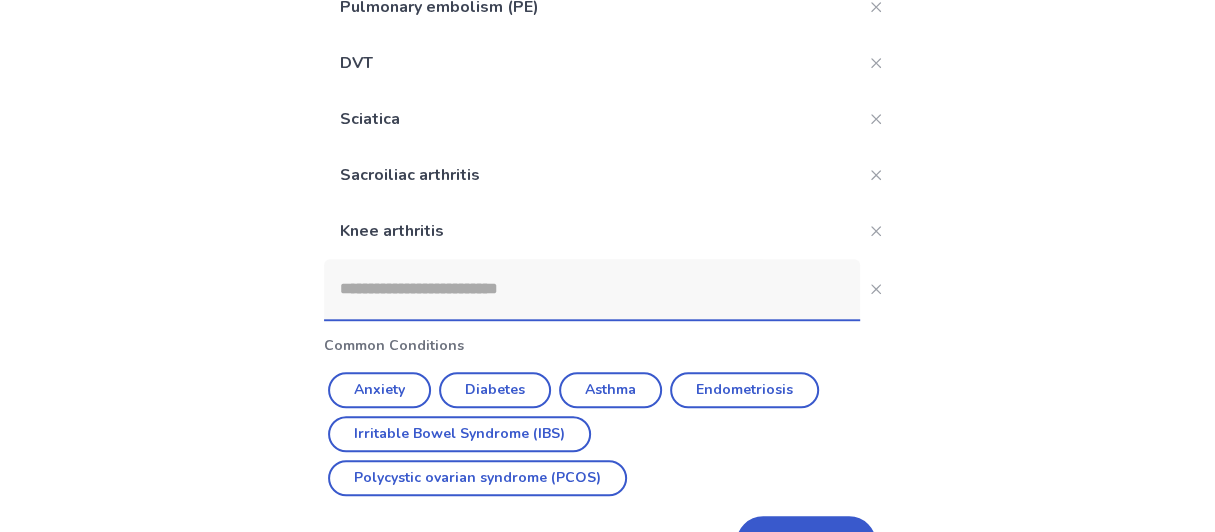 click at bounding box center (592, 289) 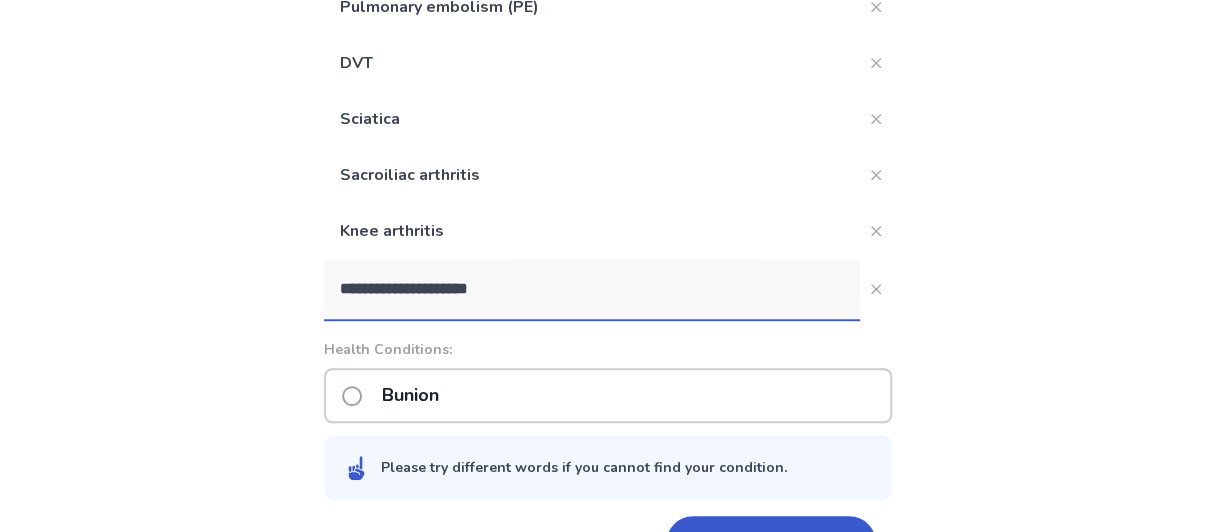 type on "**********" 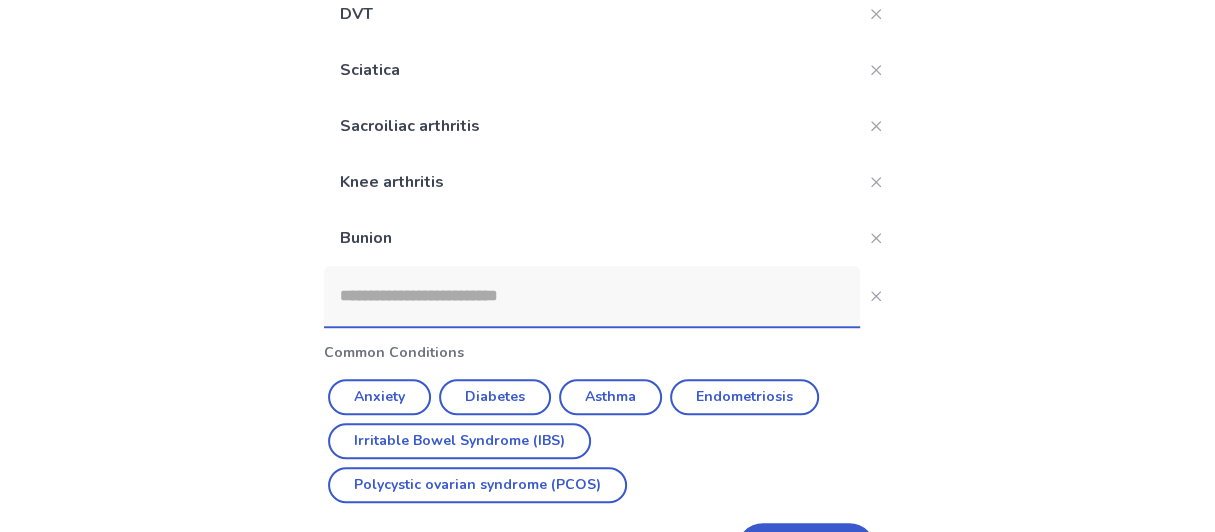 scroll, scrollTop: 716, scrollLeft: 0, axis: vertical 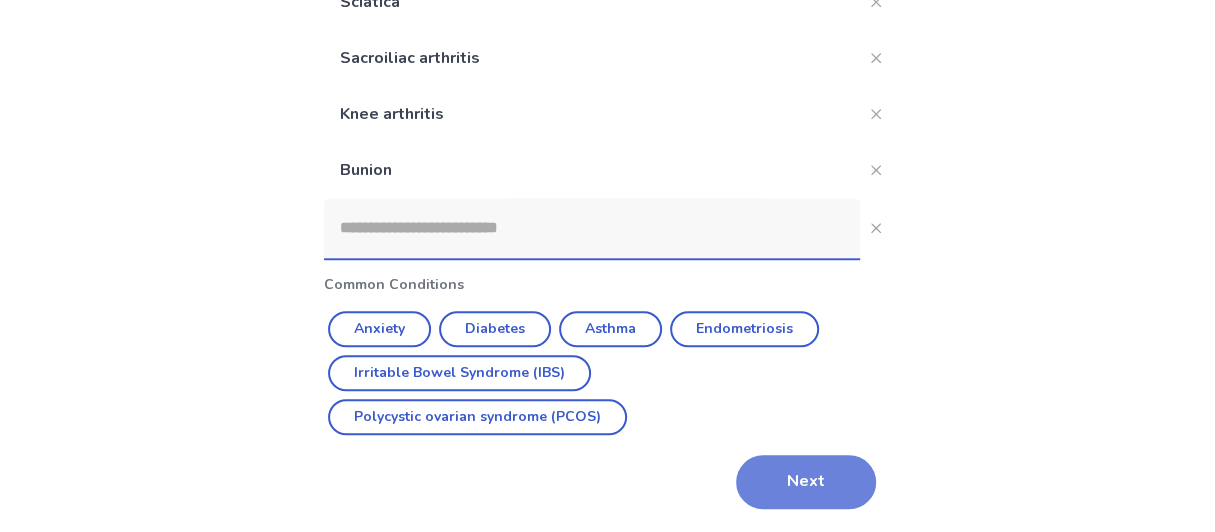 click on "Next" at bounding box center (806, 482) 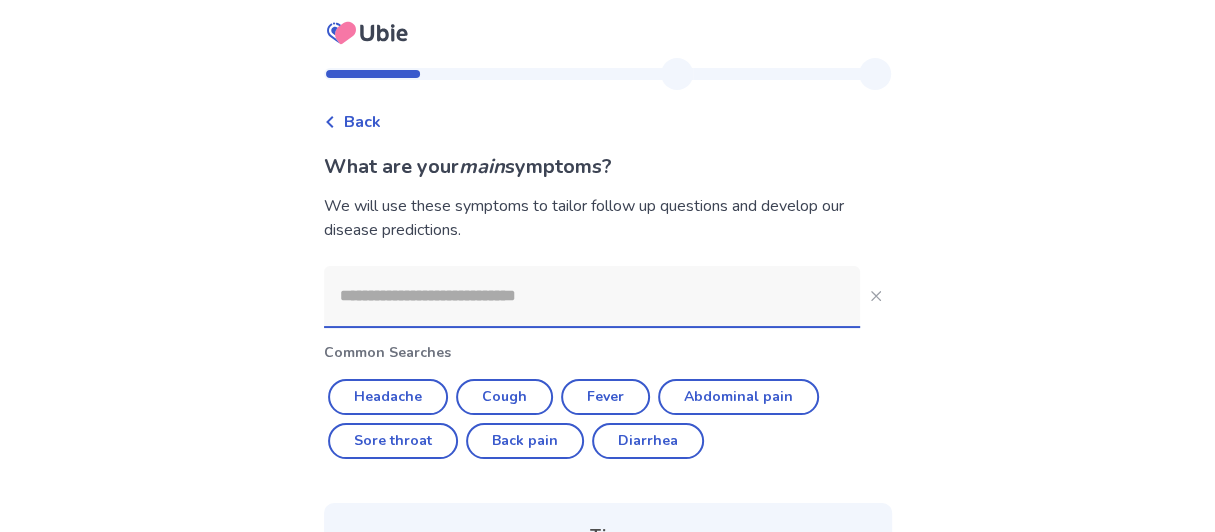 click 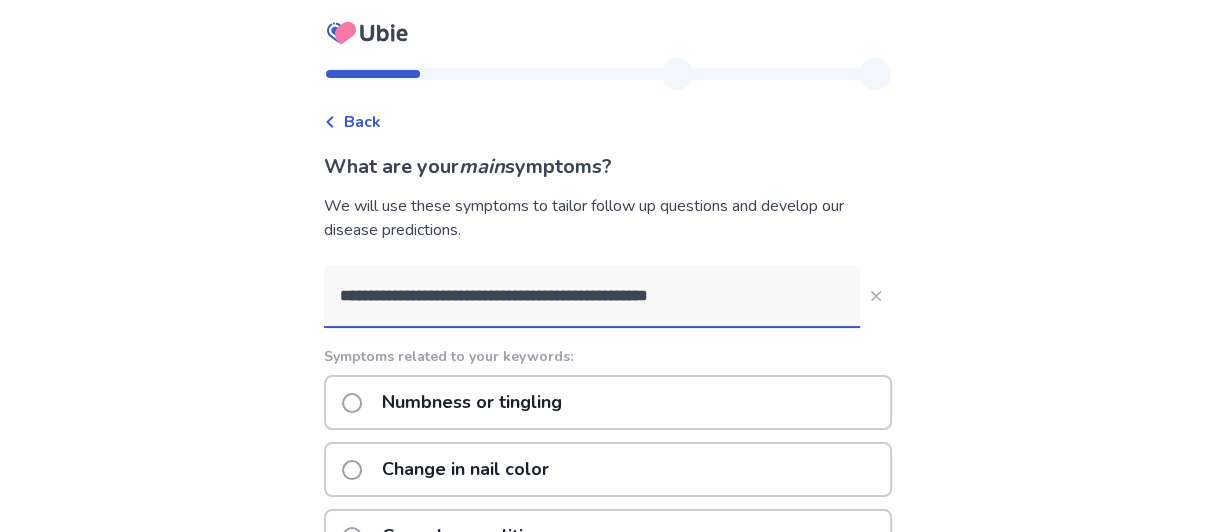 type on "**********" 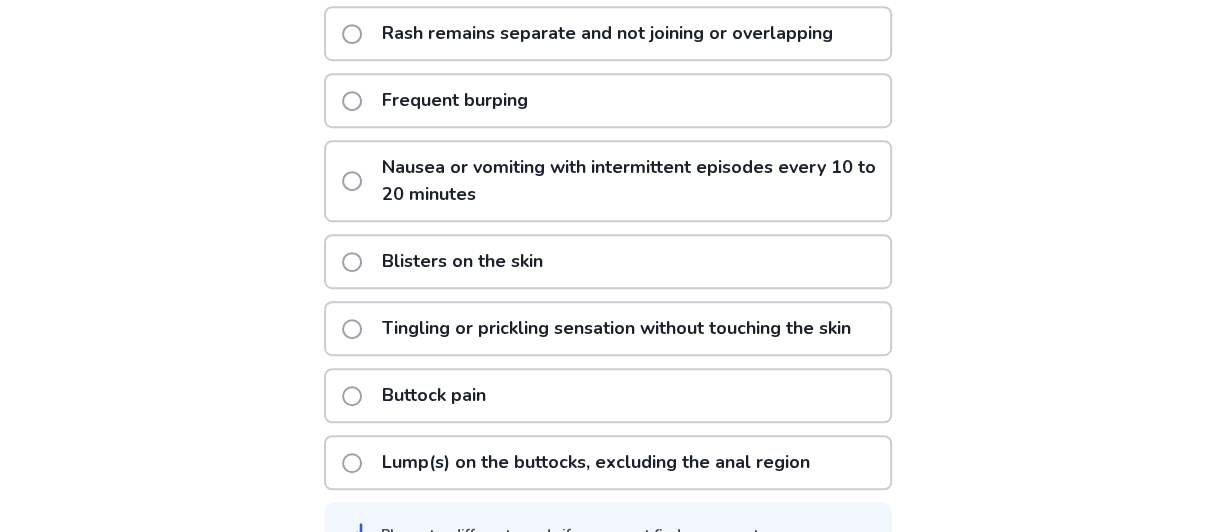scroll, scrollTop: 610, scrollLeft: 0, axis: vertical 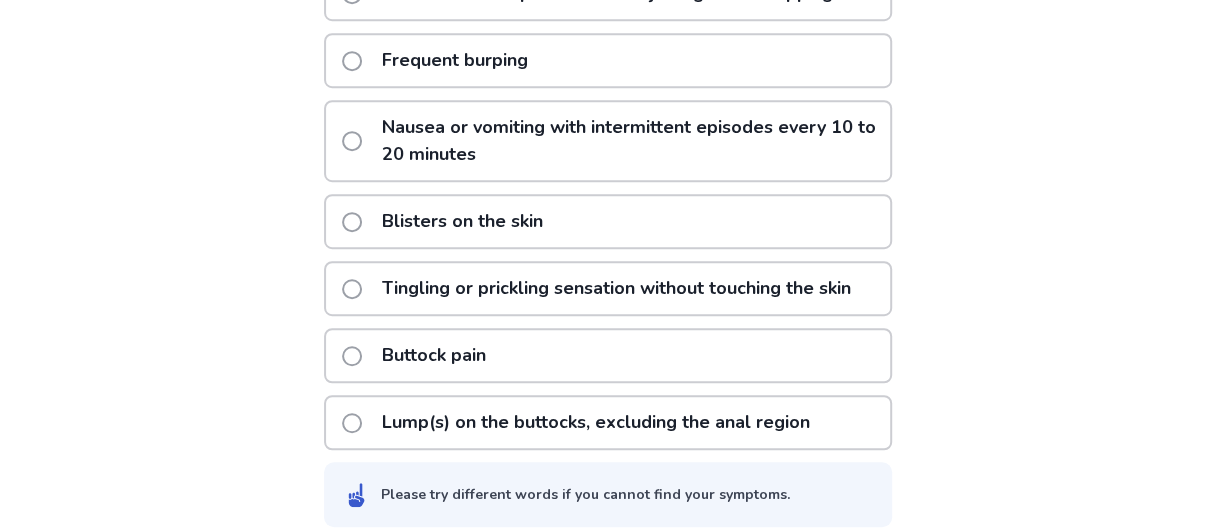 click 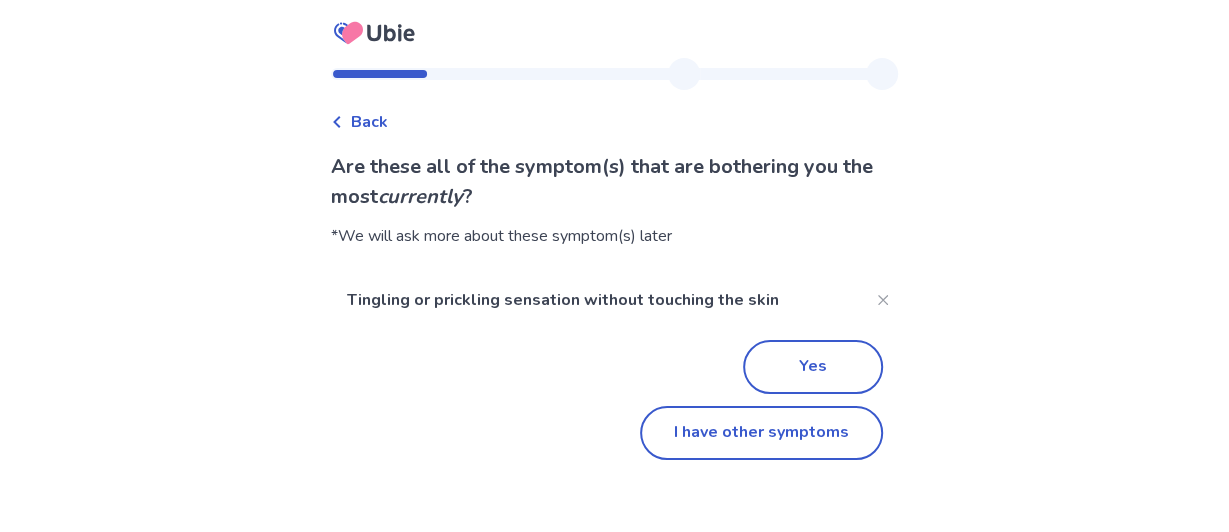 scroll, scrollTop: 0, scrollLeft: 0, axis: both 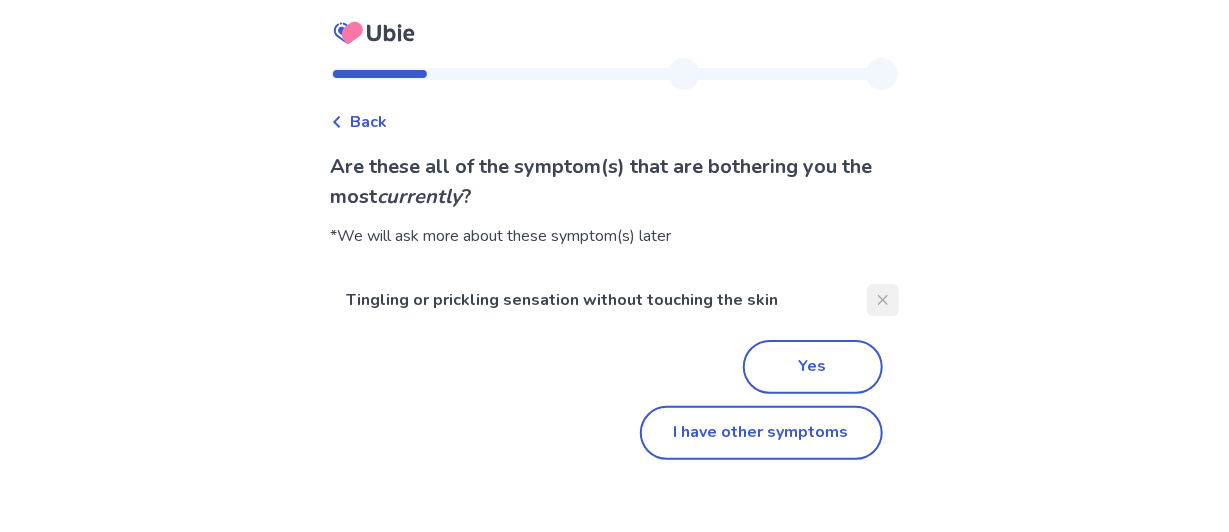 click 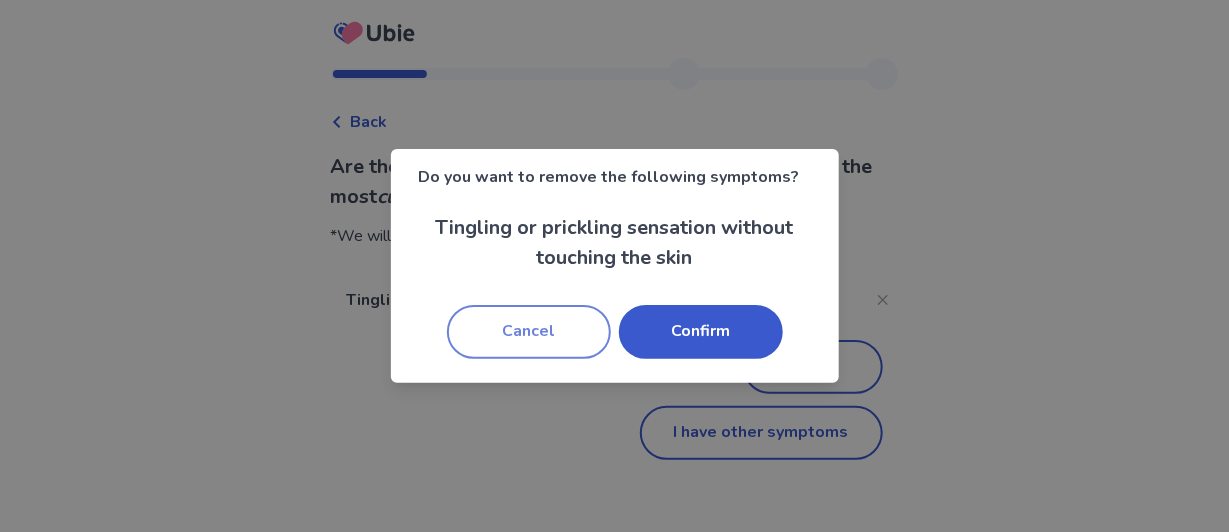 click on "Cancel" at bounding box center (529, 332) 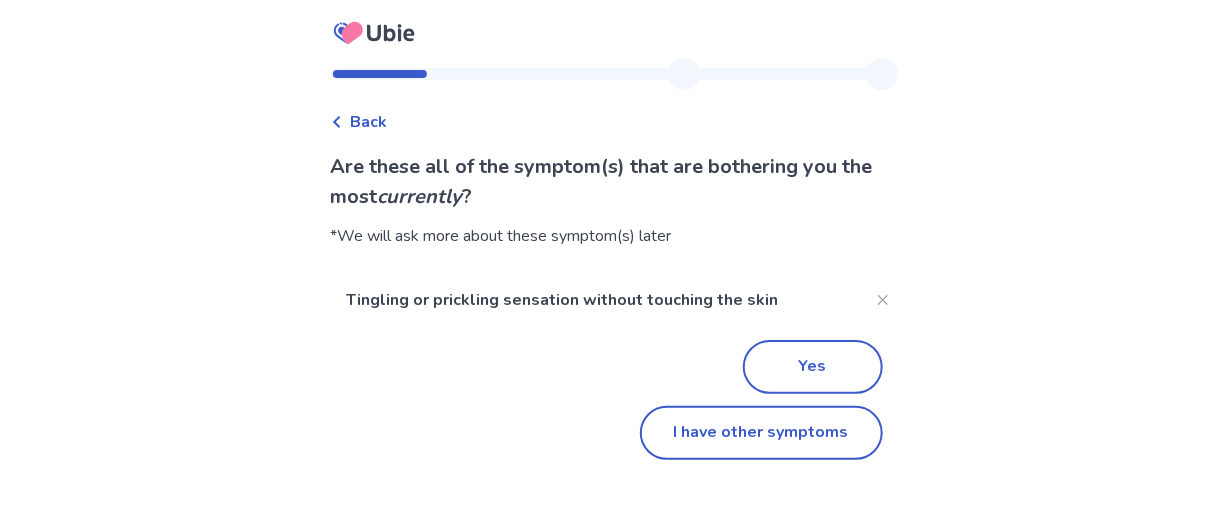 click on "Back" at bounding box center [369, 122] 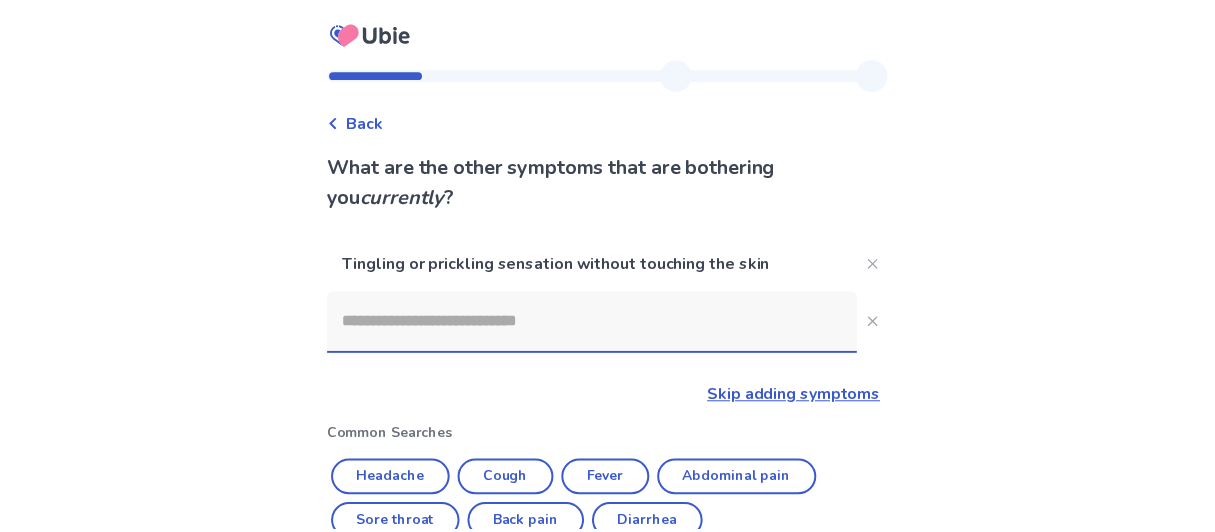 scroll, scrollTop: 423, scrollLeft: 0, axis: vertical 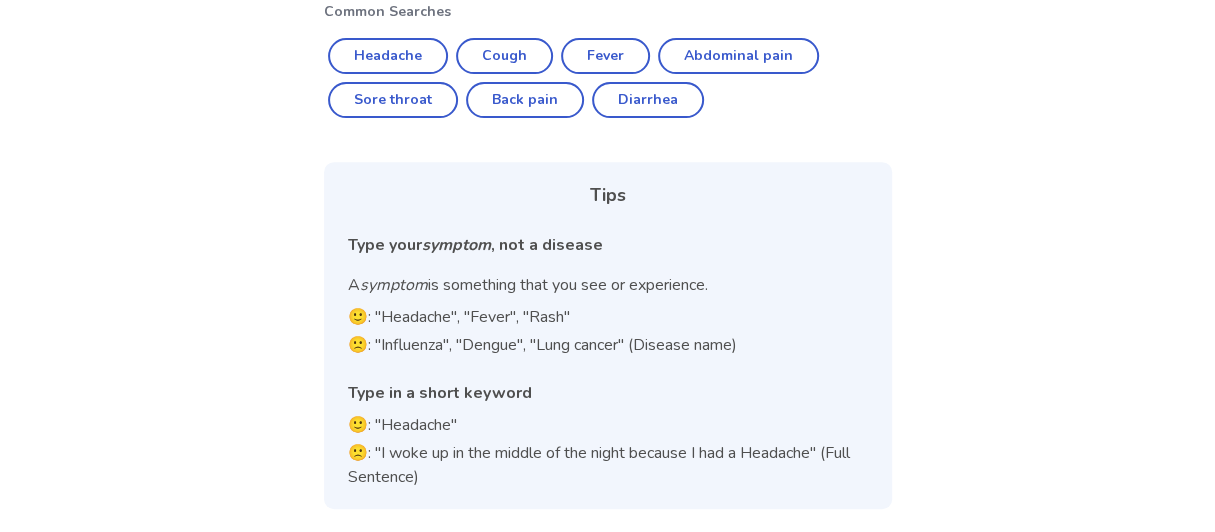 click on "Tips Type your  symptom , not a disease A  symptom  is something that you see or experience. 🙂: "Headache", "Fever", "Rash" 🙁: "Influenza", "Dengue", "Lung cancer" (Disease name) Type in a short keyword 🙂: "Headache" 🙁: "I woke up in the middle of the night because I had a Headache" (Full Sentence)" 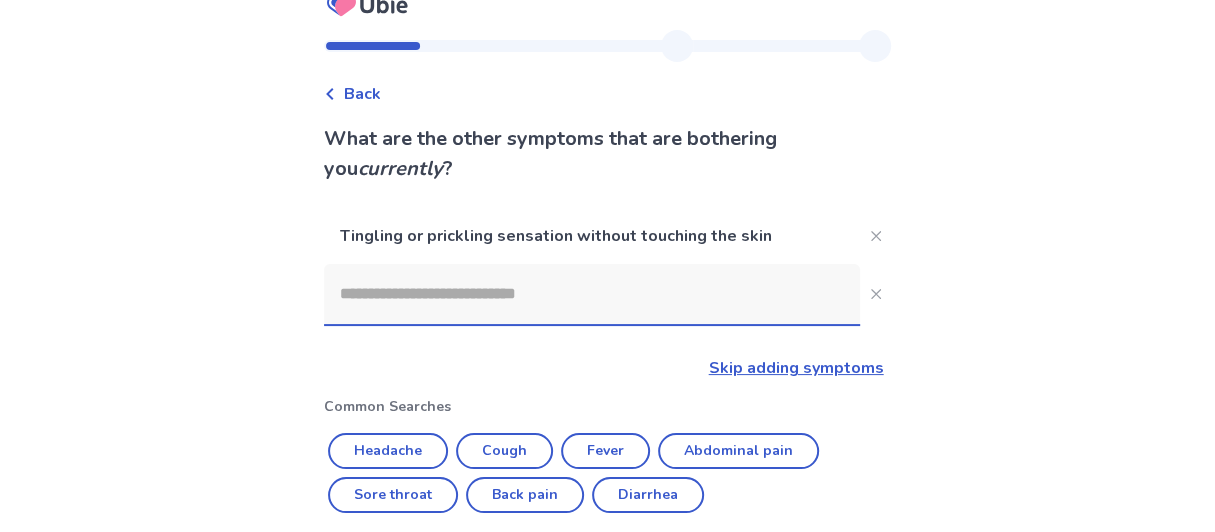 scroll, scrollTop: 26, scrollLeft: 0, axis: vertical 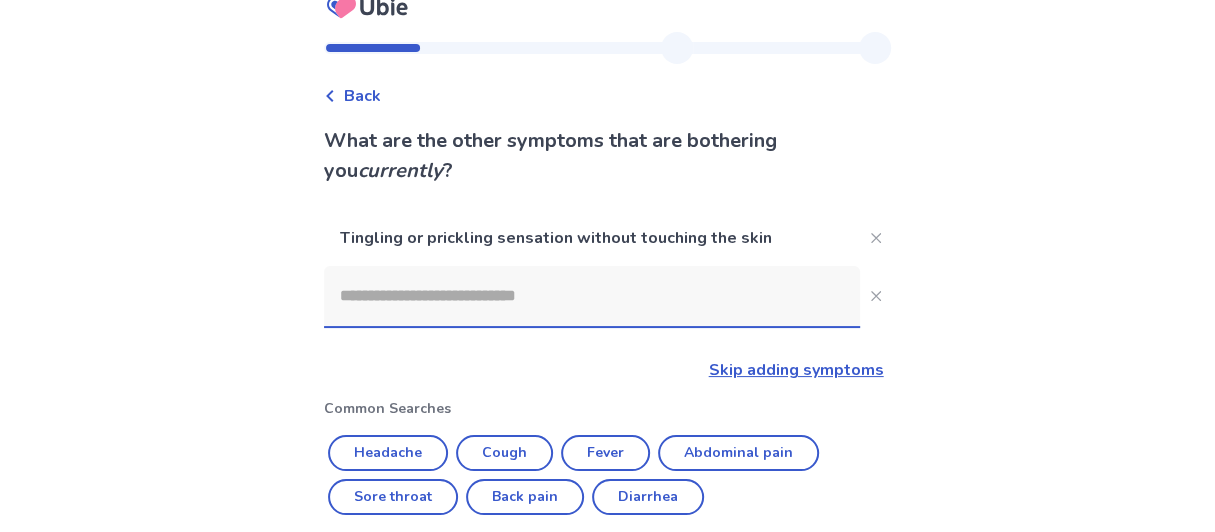 click 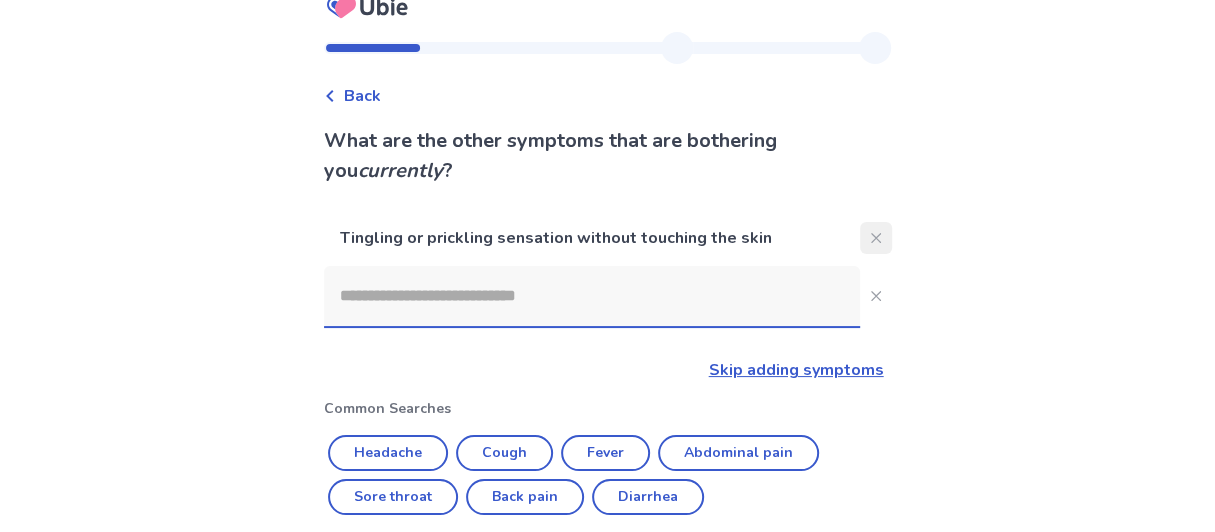 click 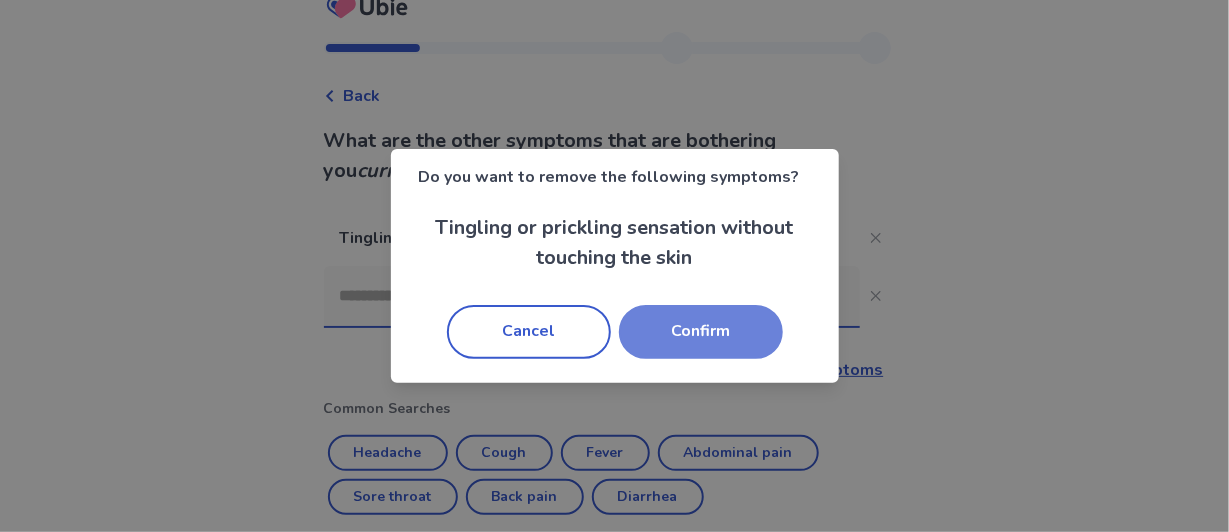 click on "Confirm" at bounding box center (701, 332) 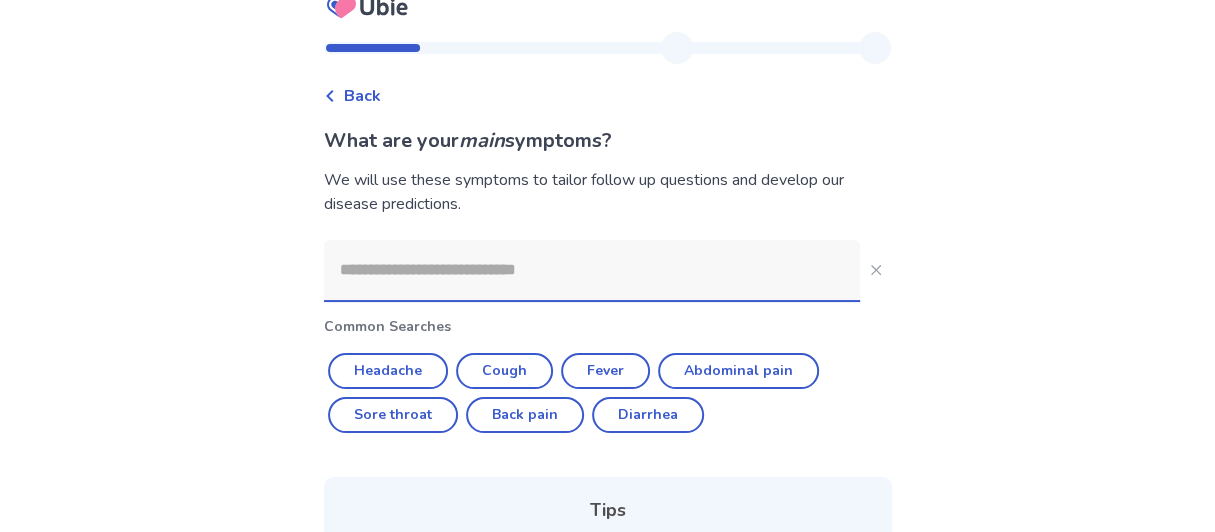 type on "*" 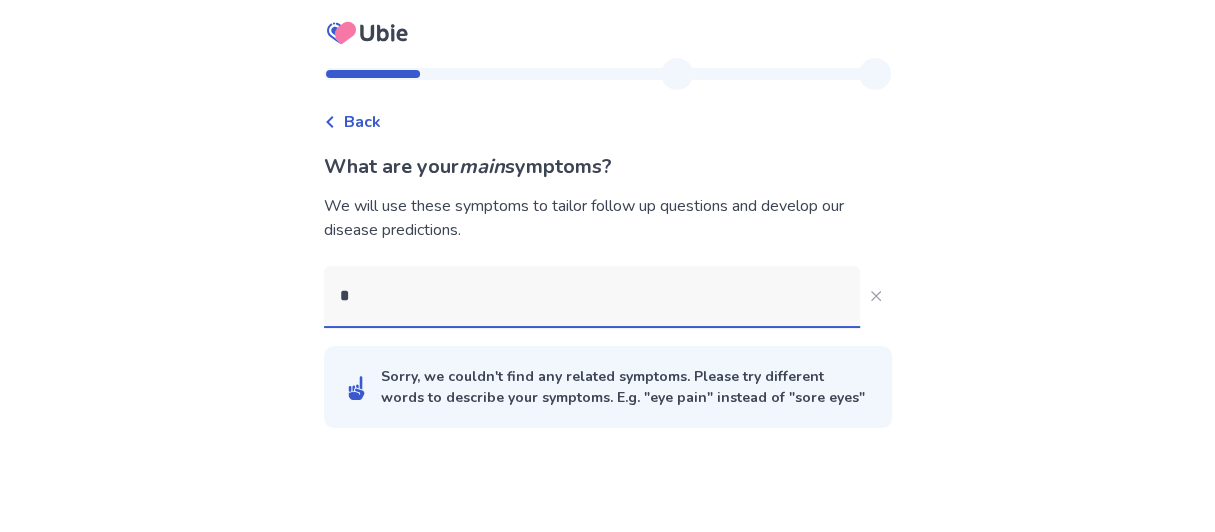 scroll, scrollTop: 0, scrollLeft: 0, axis: both 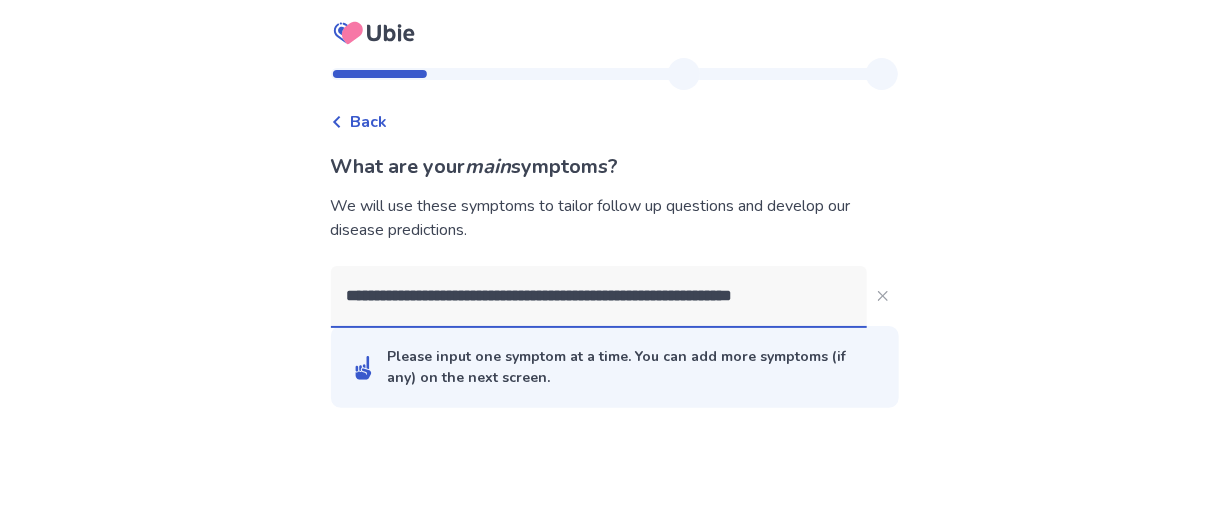 drag, startPoint x: 699, startPoint y: 298, endPoint x: 824, endPoint y: 298, distance: 125 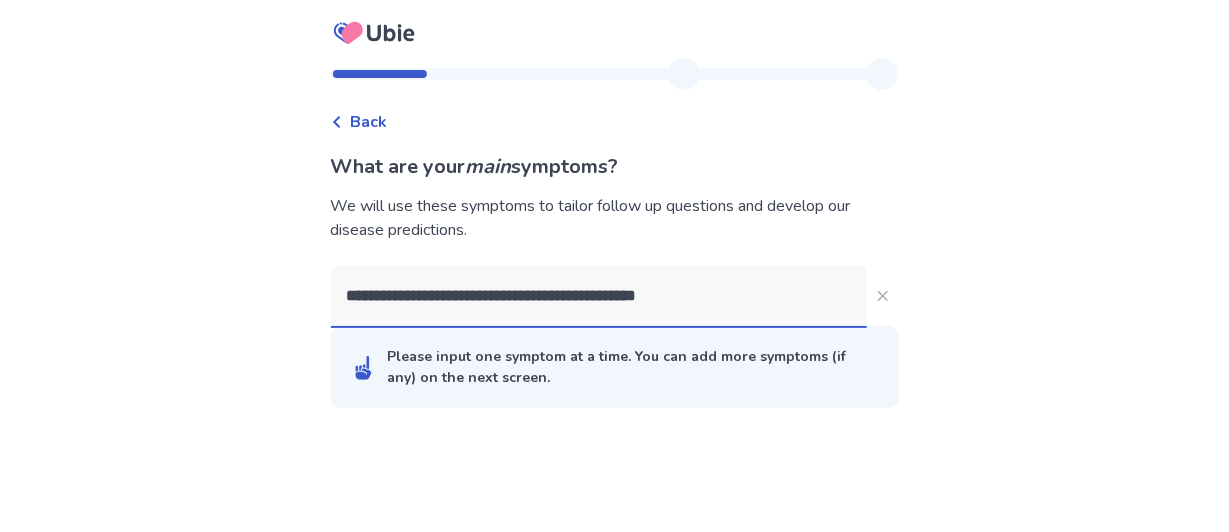 drag, startPoint x: 595, startPoint y: 292, endPoint x: 717, endPoint y: 294, distance: 122.016396 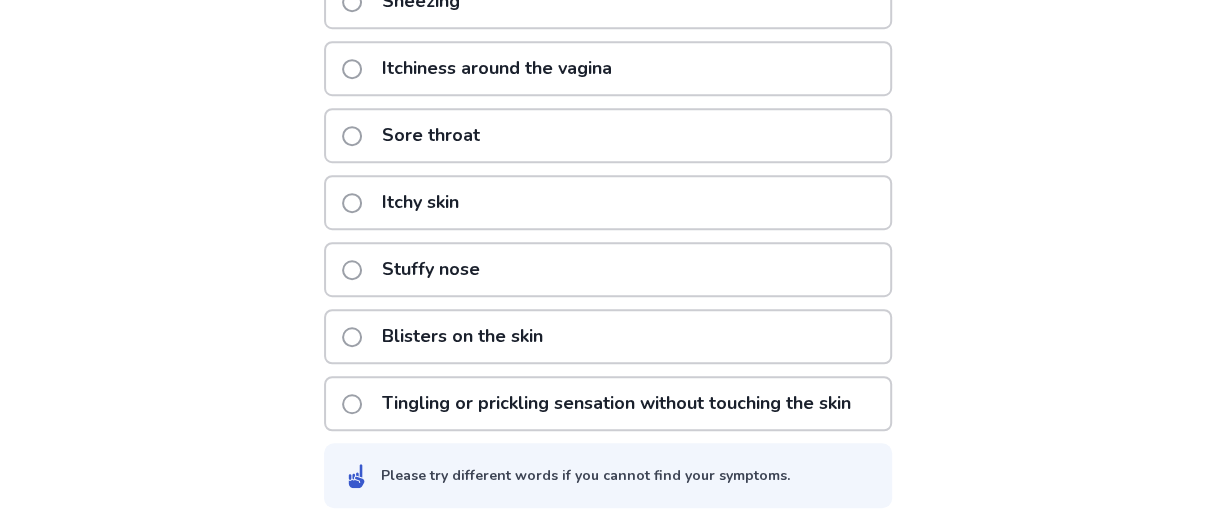 scroll, scrollTop: 626, scrollLeft: 0, axis: vertical 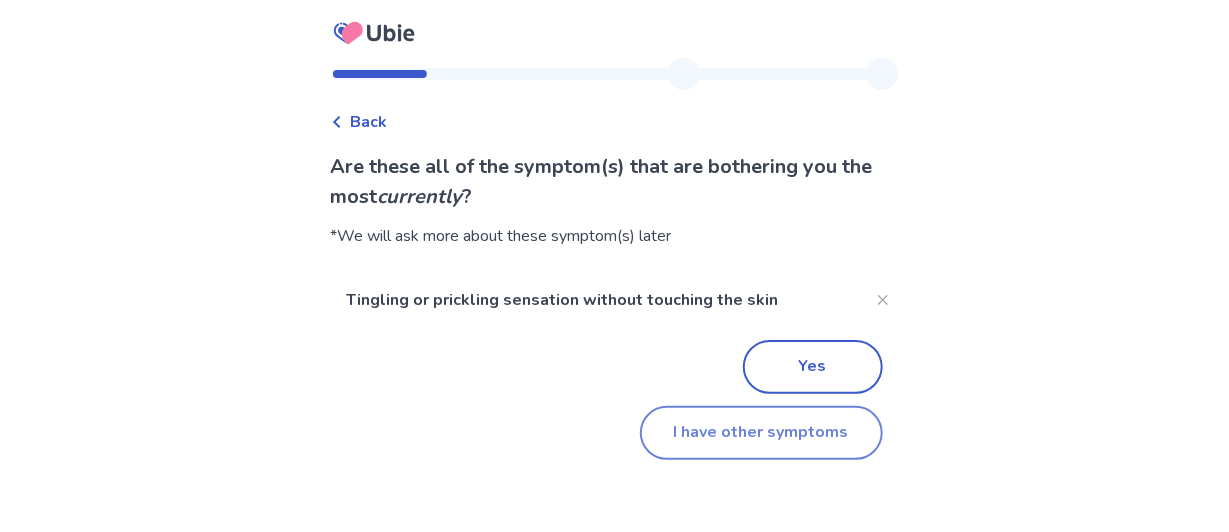 click on "I have other symptoms" 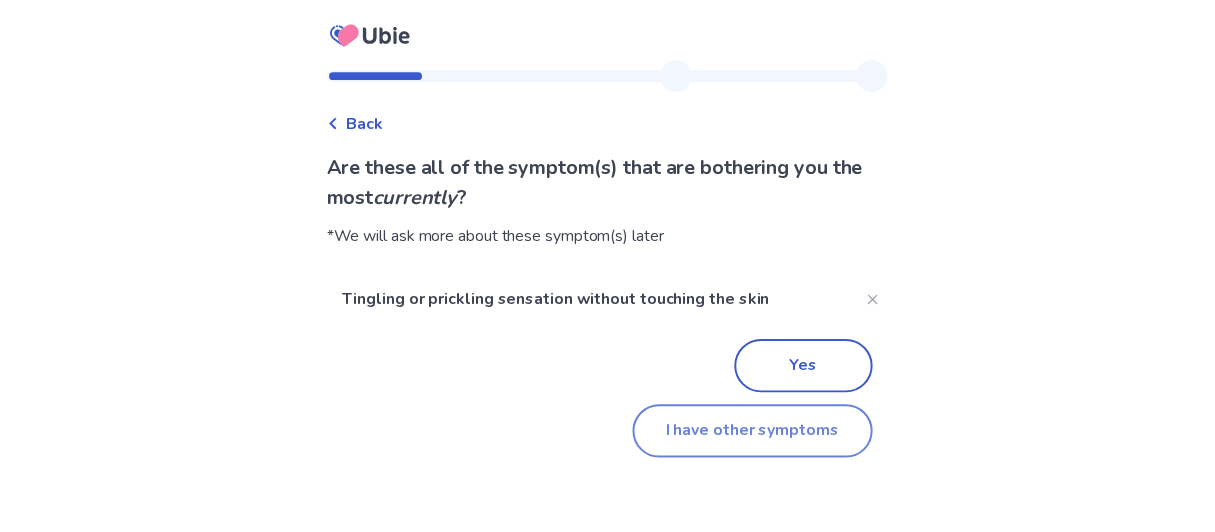 scroll, scrollTop: 423, scrollLeft: 0, axis: vertical 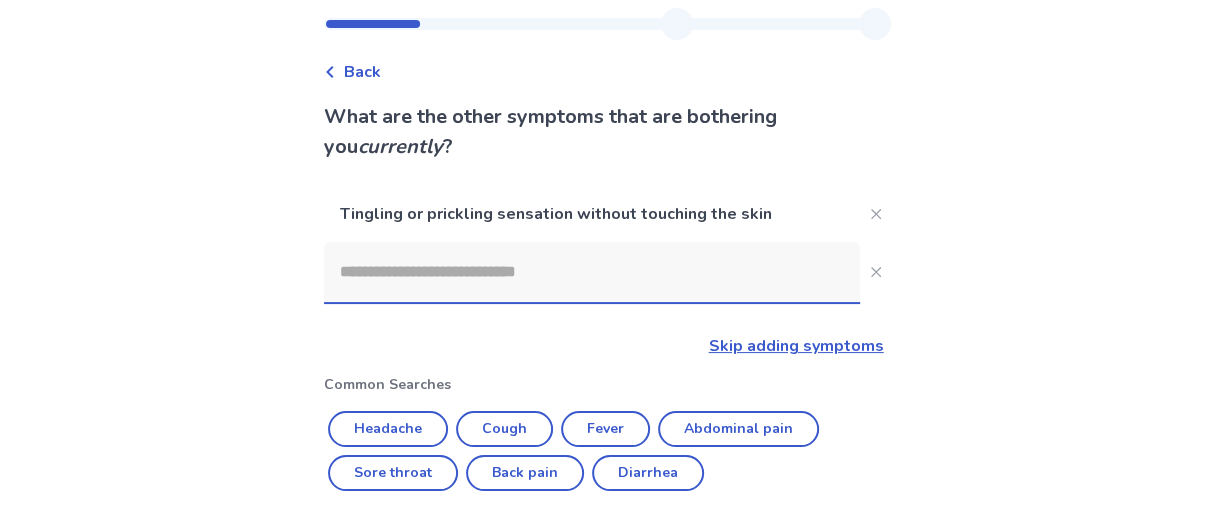click 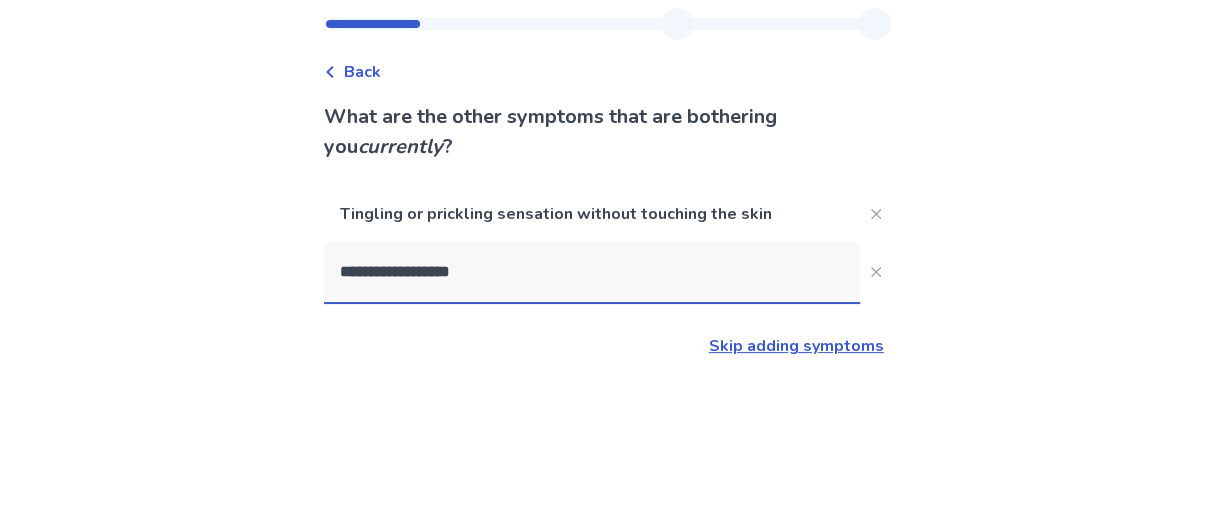 type on "**********" 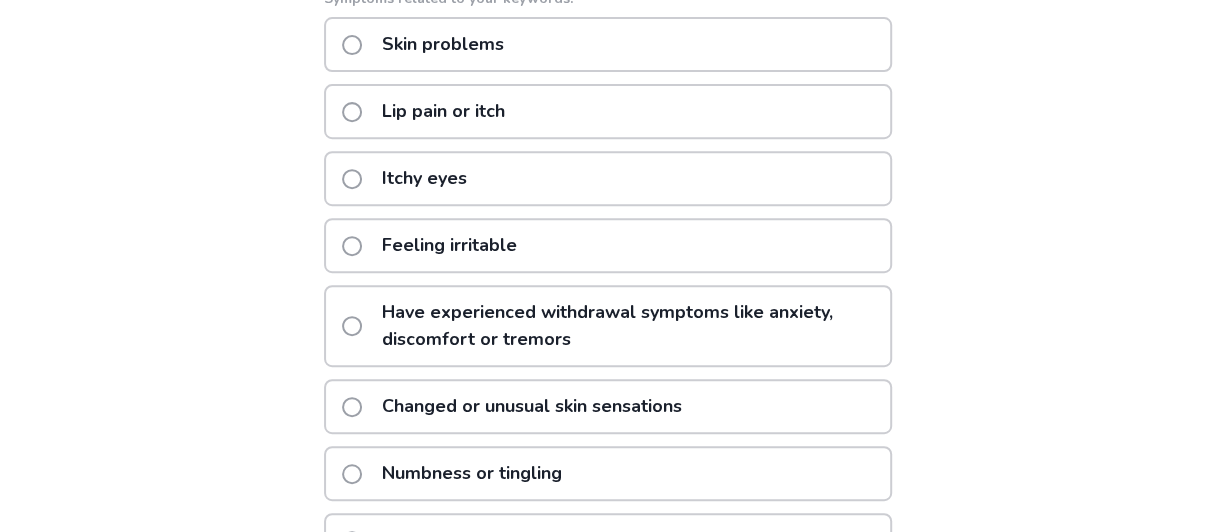scroll, scrollTop: 434, scrollLeft: 0, axis: vertical 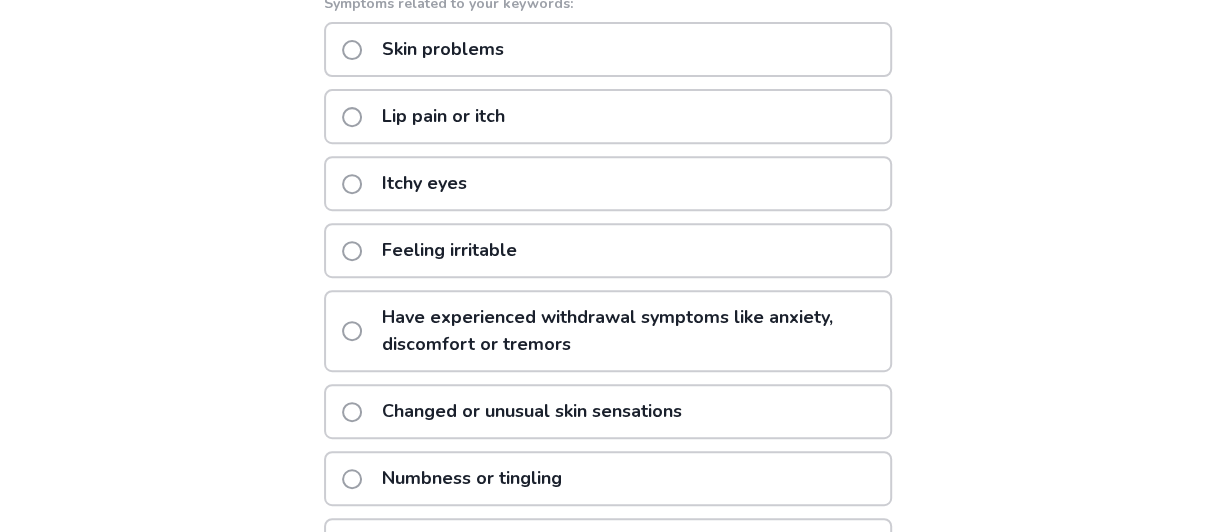 click on "Changed or unusual skin sensations" 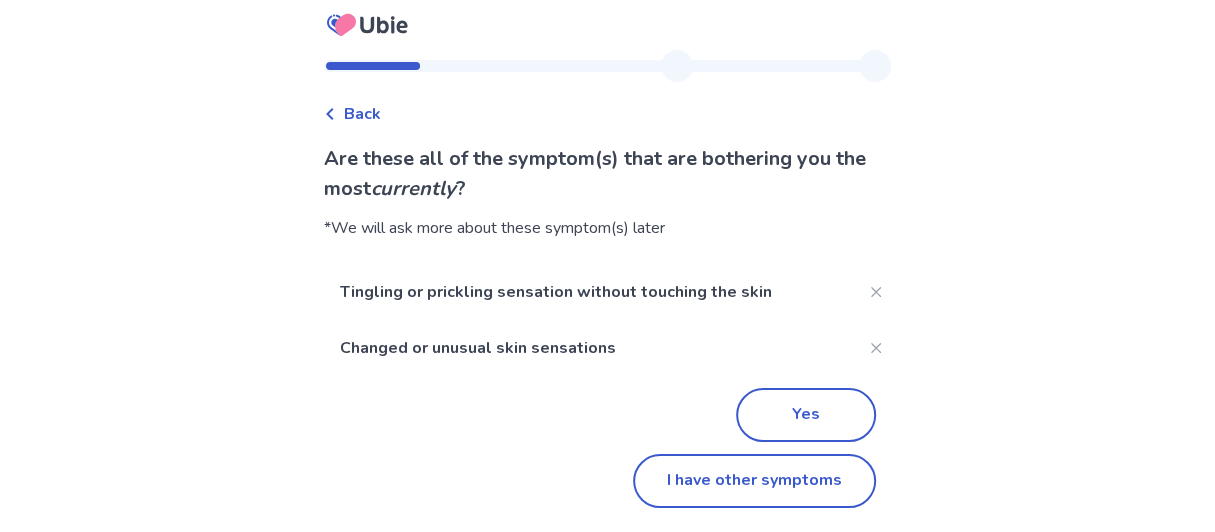 scroll, scrollTop: 0, scrollLeft: 0, axis: both 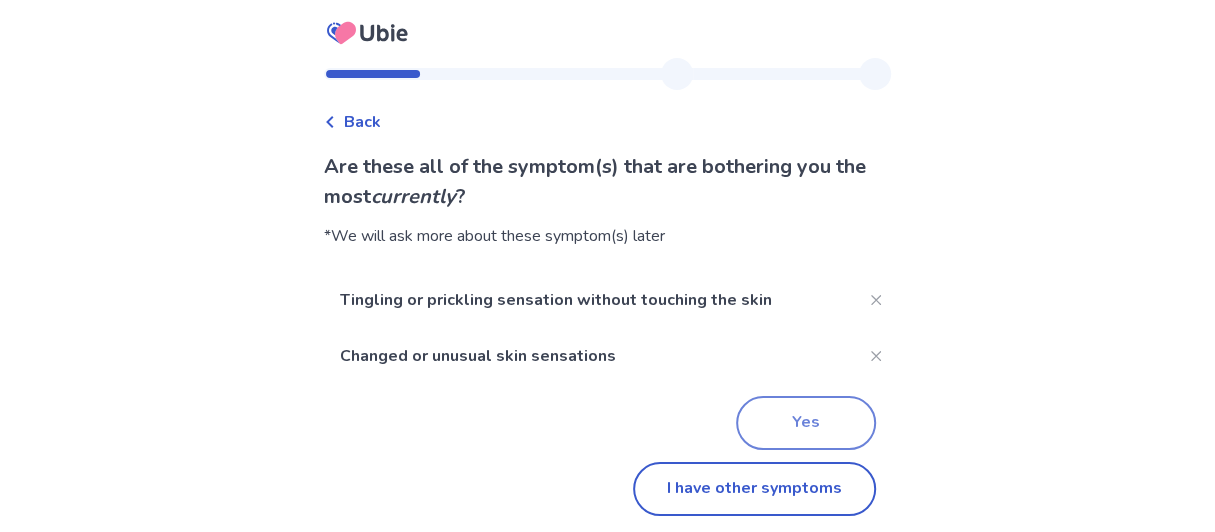 click on "Yes" 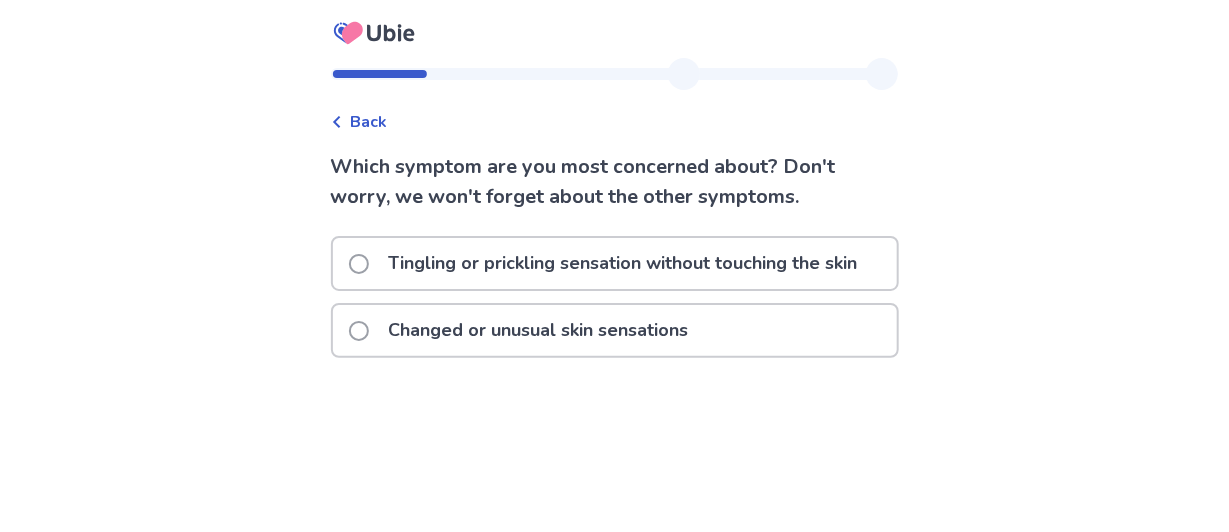 click 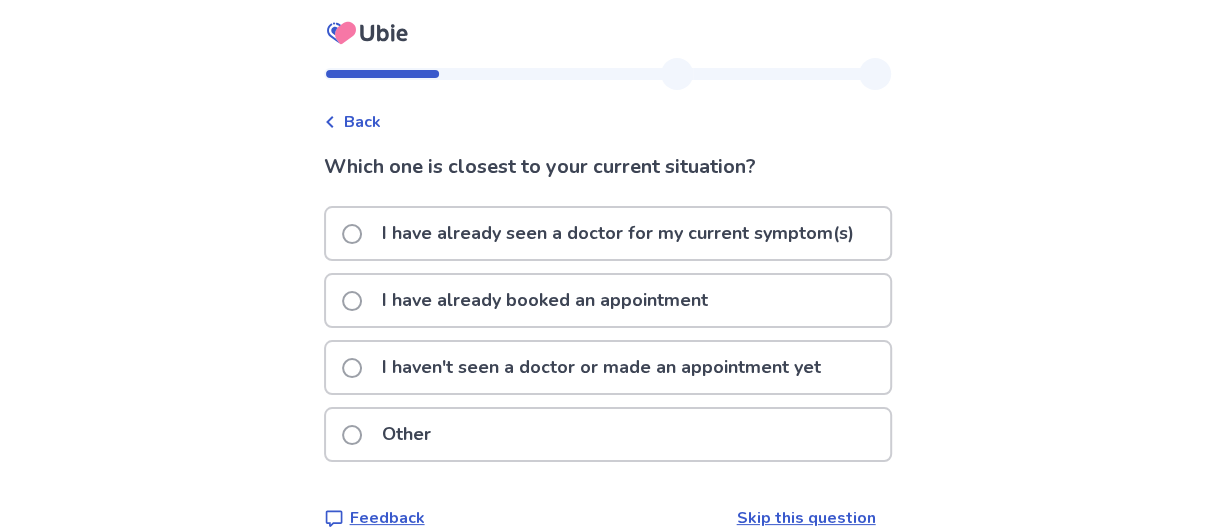 click at bounding box center (352, 234) 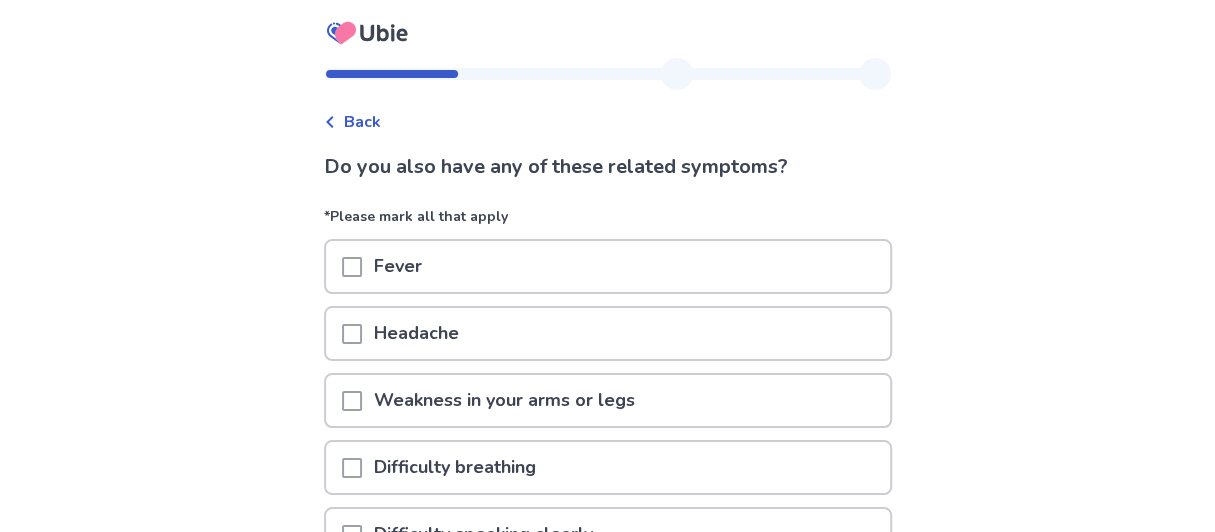 click on "*Please mark all that apply" at bounding box center (608, 222) 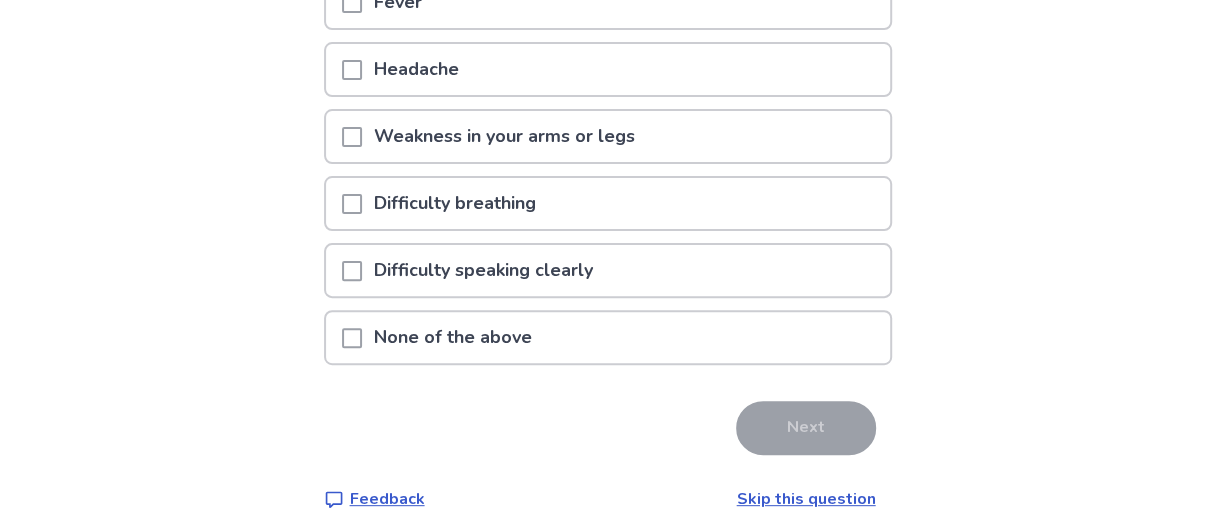 scroll, scrollTop: 273, scrollLeft: 0, axis: vertical 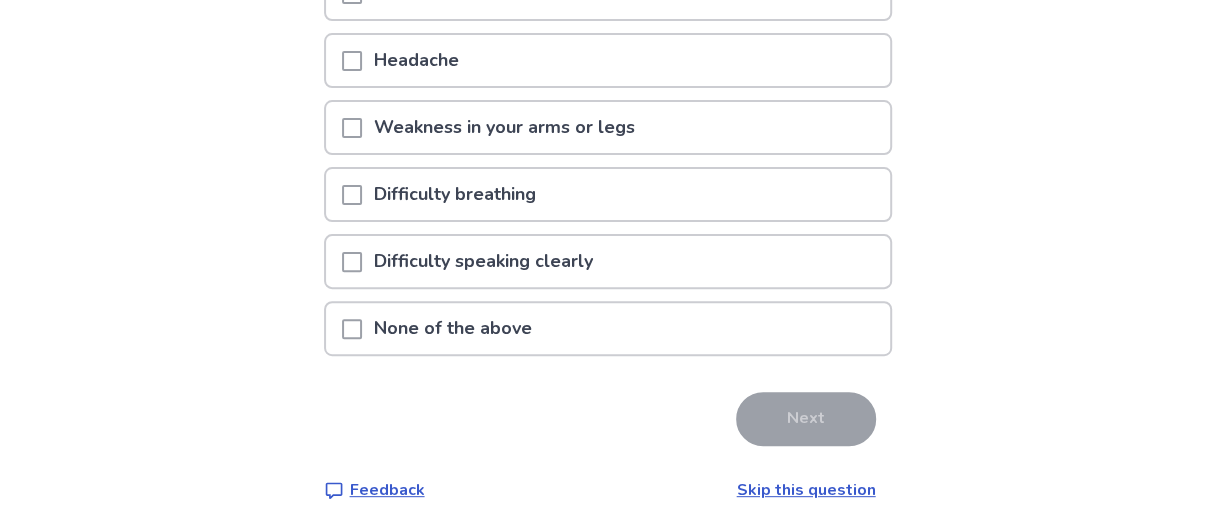 click at bounding box center [352, 329] 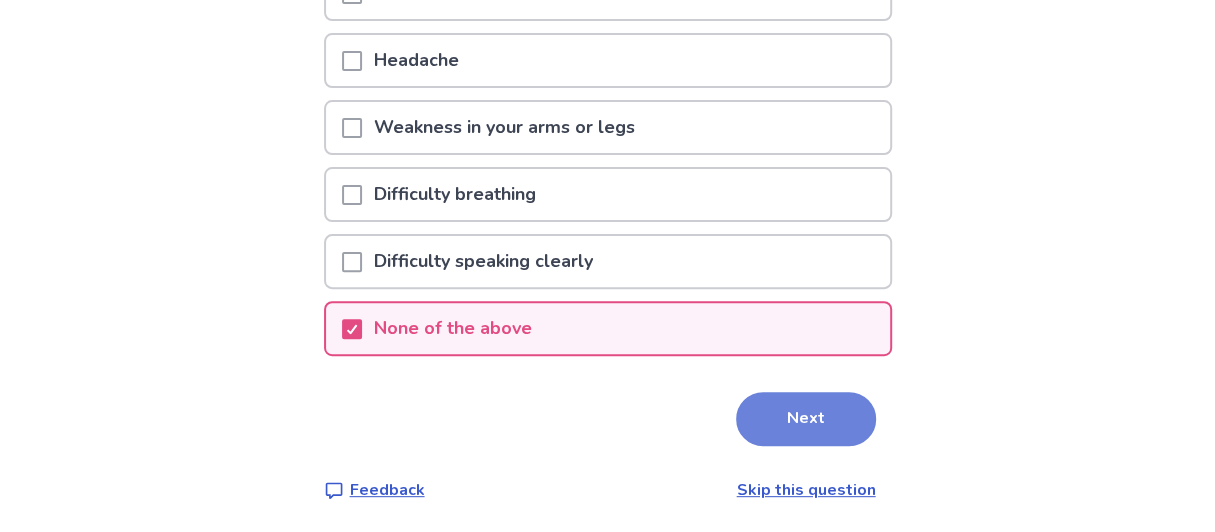 click on "Next" at bounding box center (806, 419) 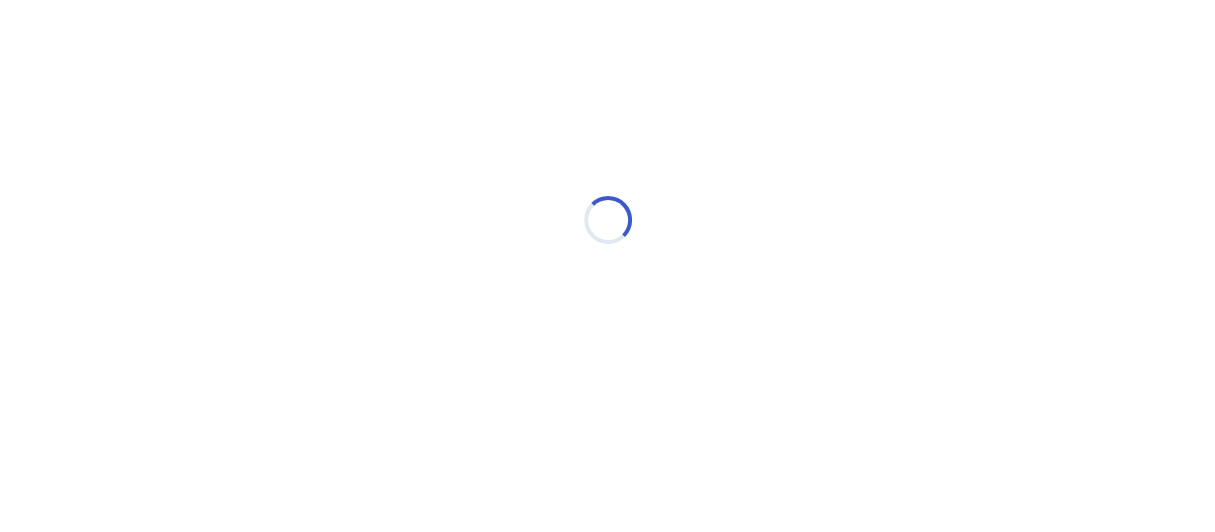 select on "*" 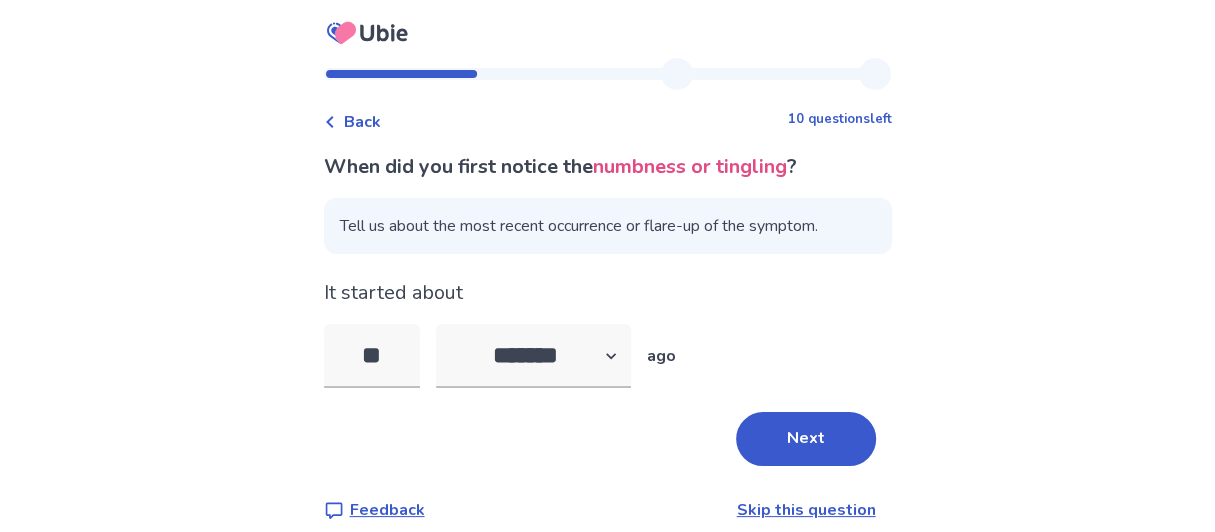 type on "*" 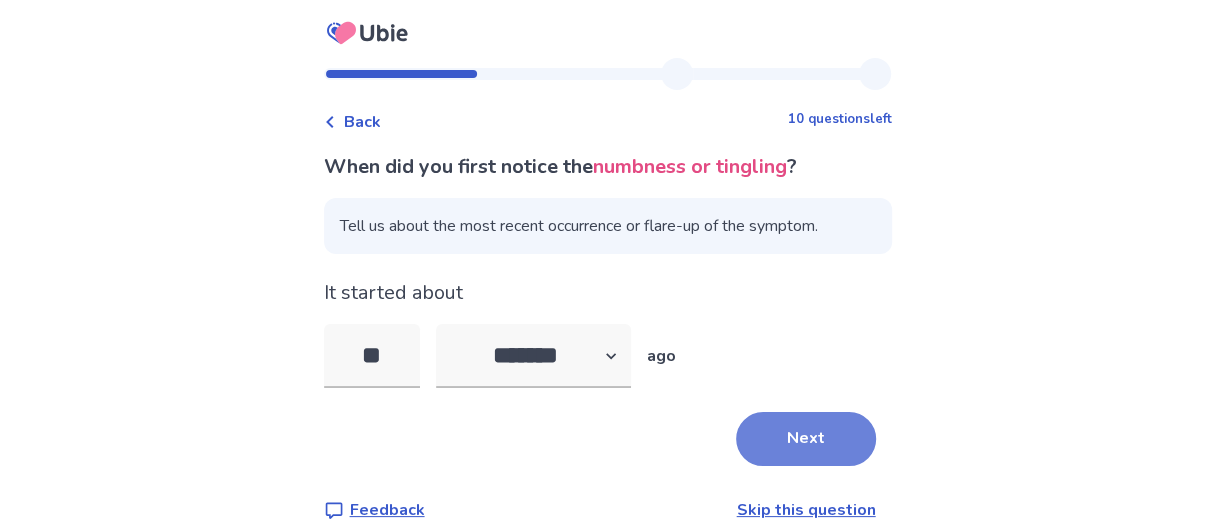 type on "**" 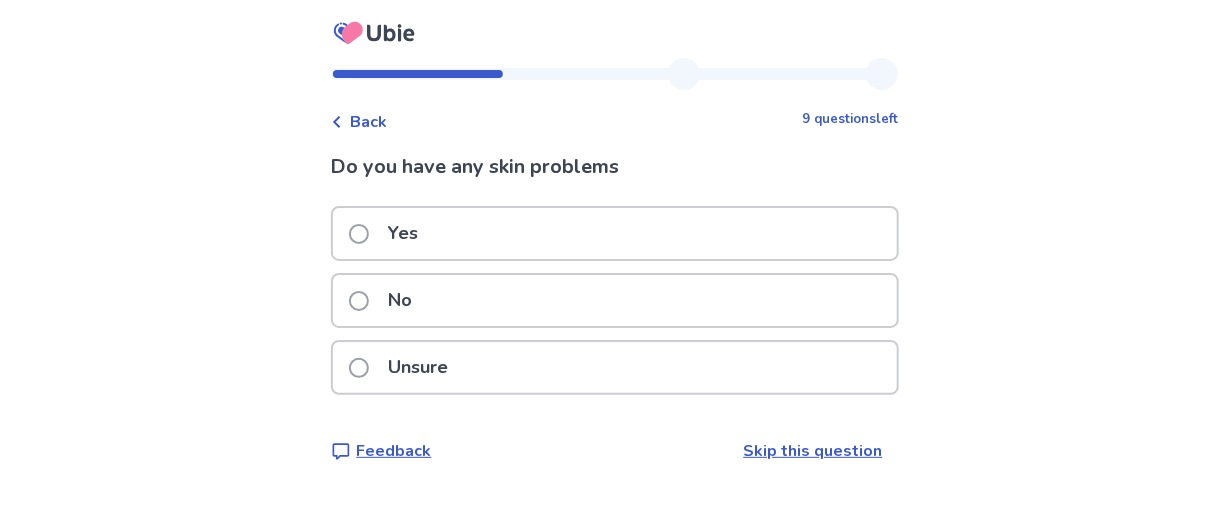 click at bounding box center (359, 301) 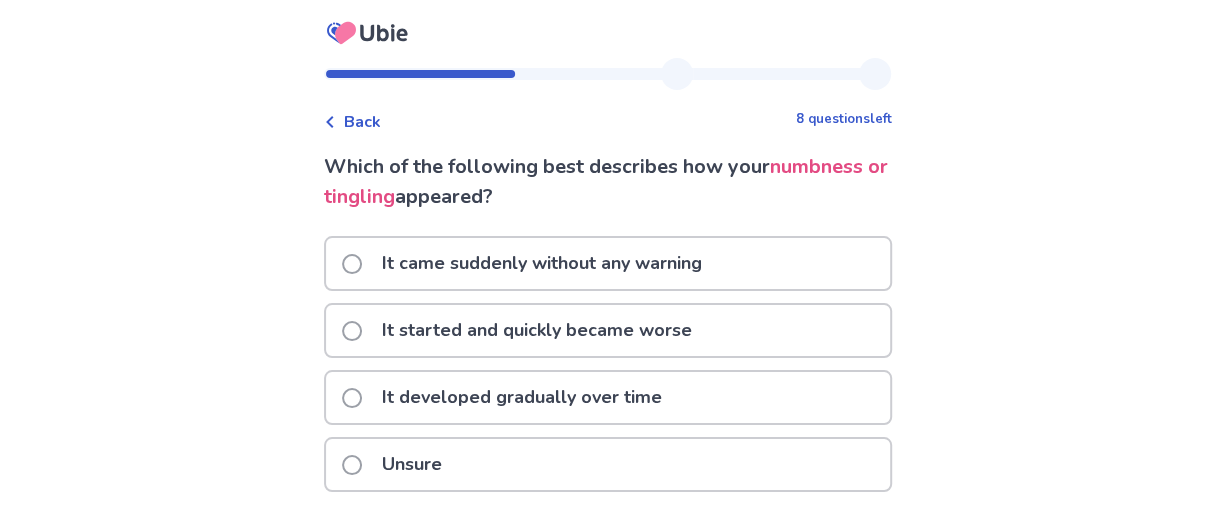 click on "Back" at bounding box center [362, 122] 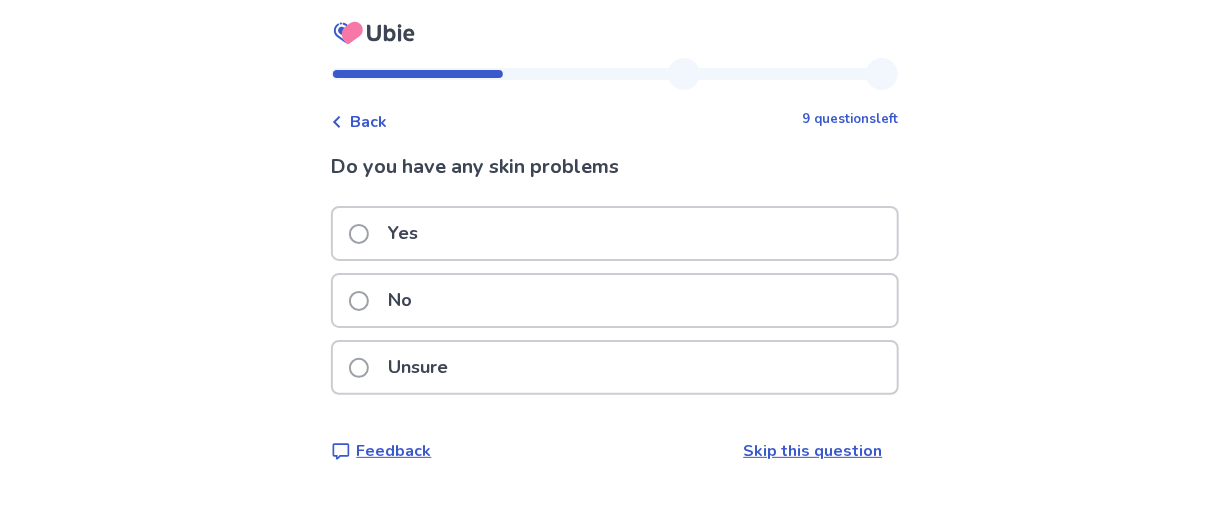 click at bounding box center [359, 234] 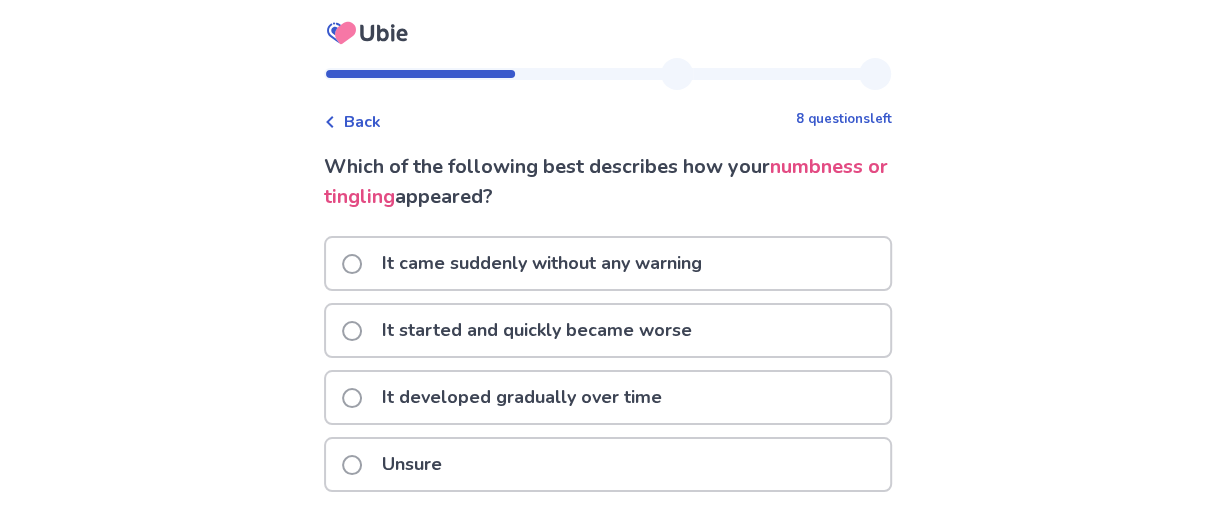 click at bounding box center (352, 398) 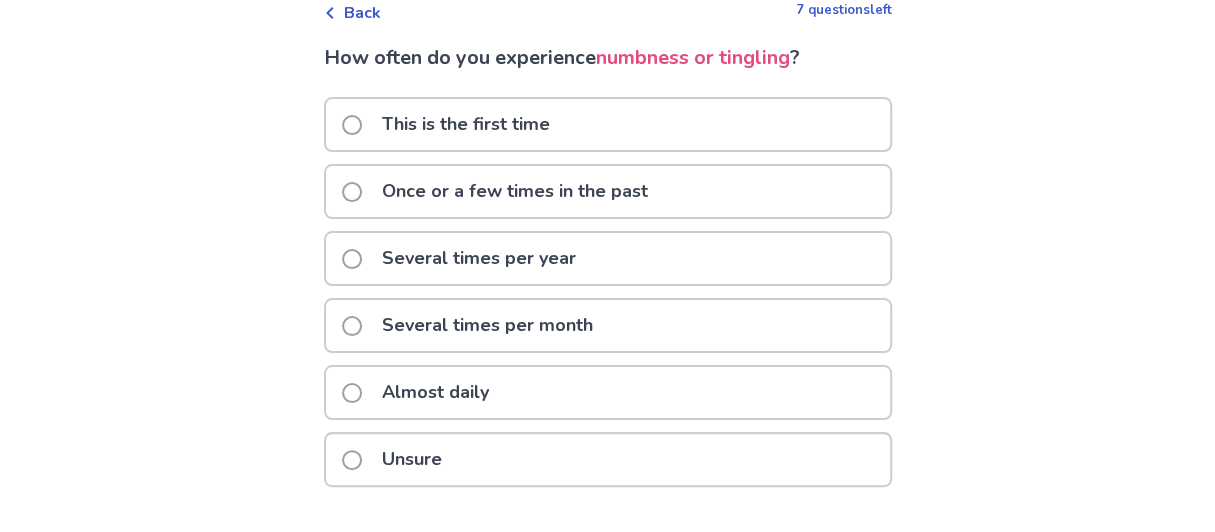 scroll, scrollTop: 118, scrollLeft: 0, axis: vertical 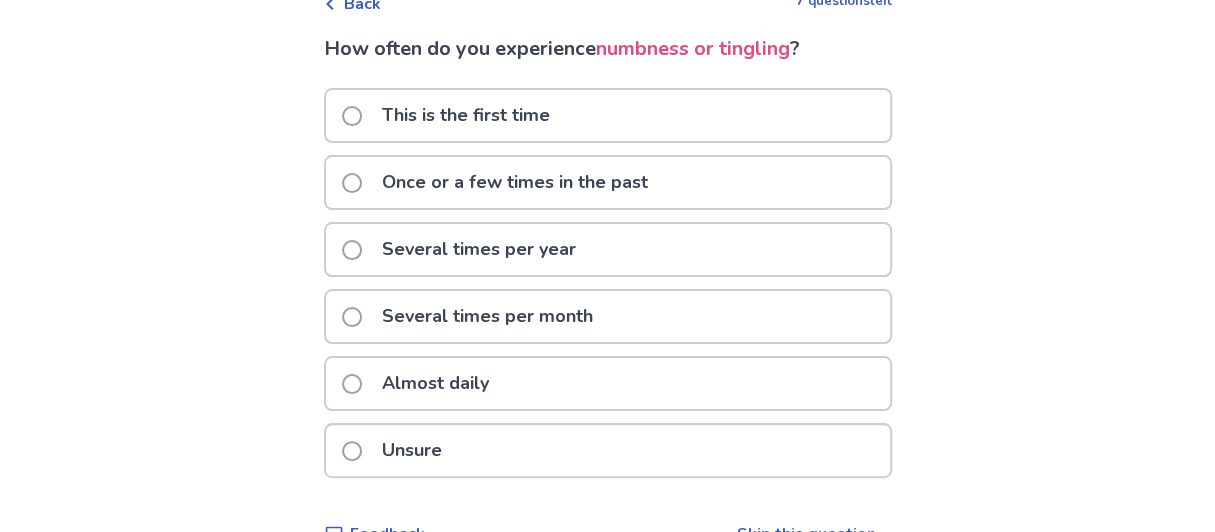 click at bounding box center (352, 384) 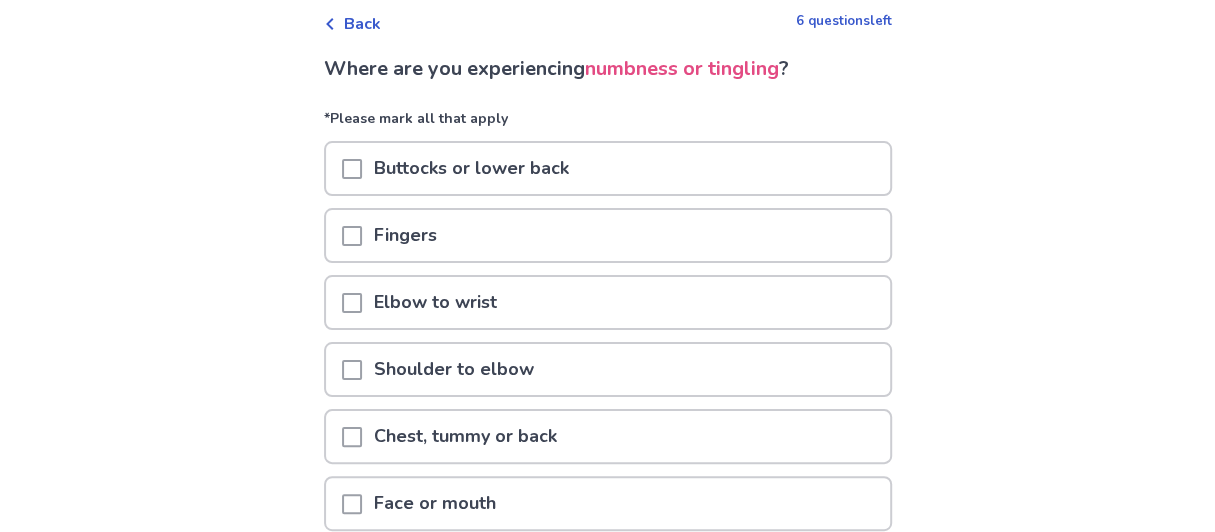 scroll, scrollTop: 131, scrollLeft: 0, axis: vertical 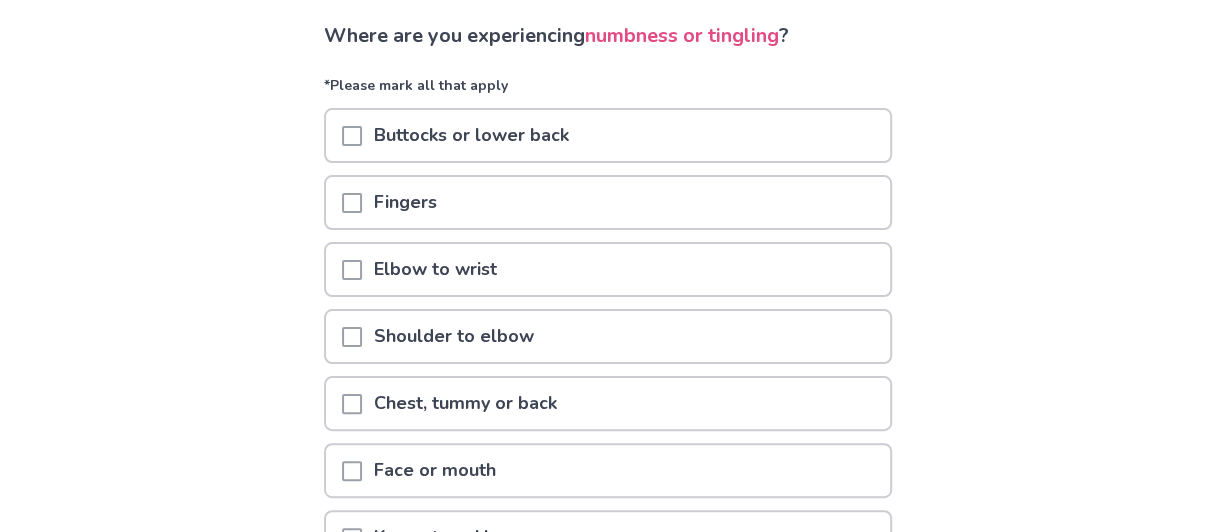 click at bounding box center (352, 136) 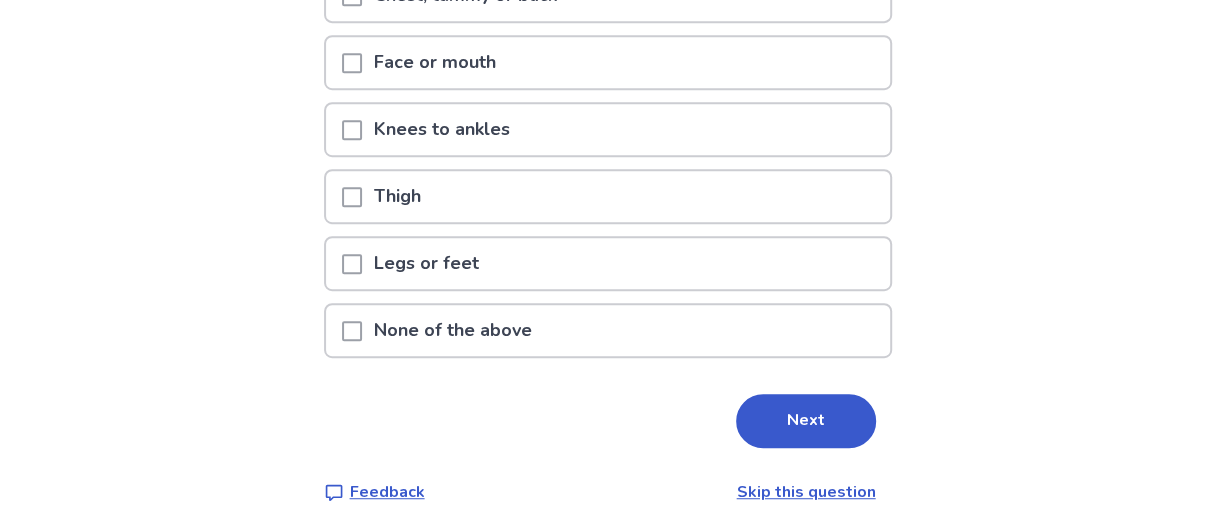 scroll, scrollTop: 540, scrollLeft: 0, axis: vertical 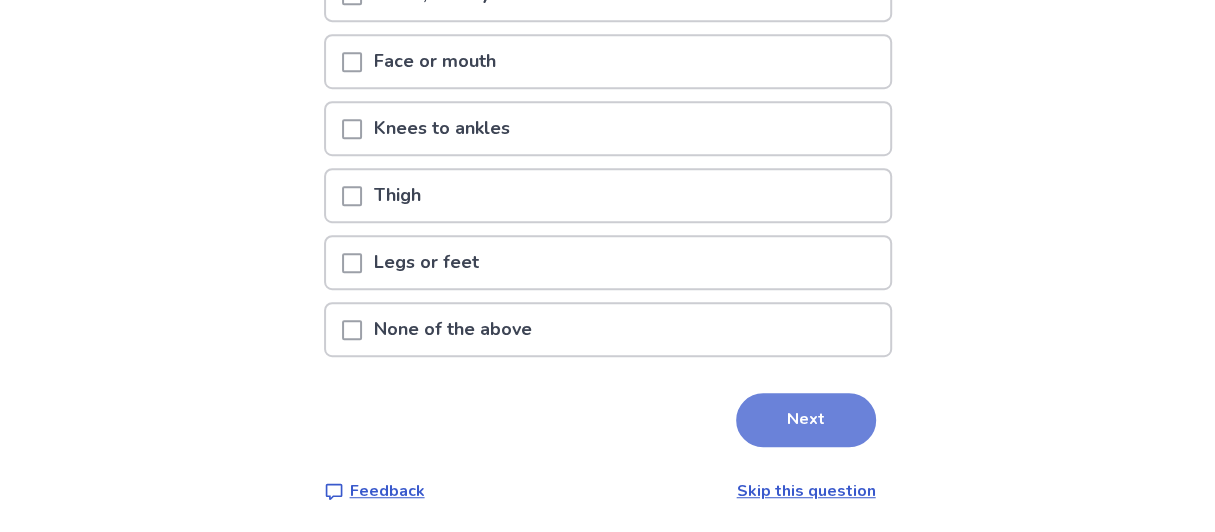 click on "Next" at bounding box center (806, 420) 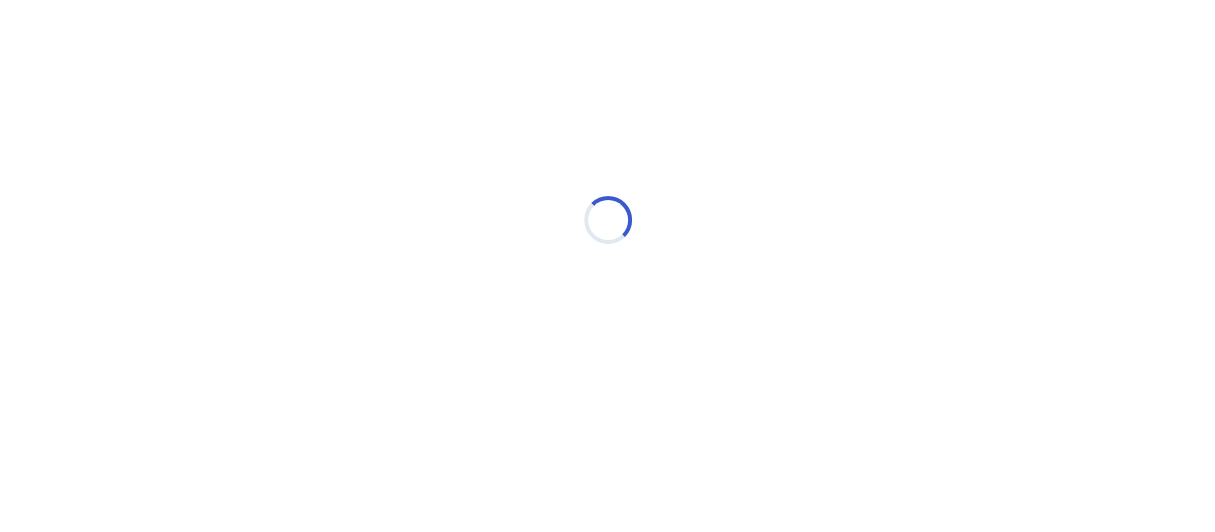 scroll, scrollTop: 0, scrollLeft: 0, axis: both 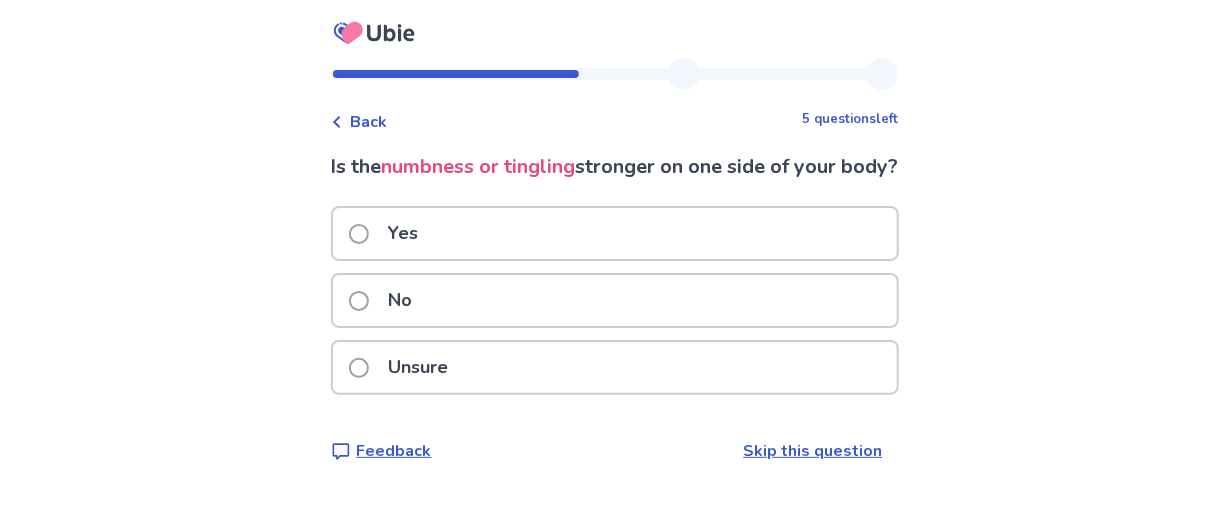click on "No" at bounding box center (387, 300) 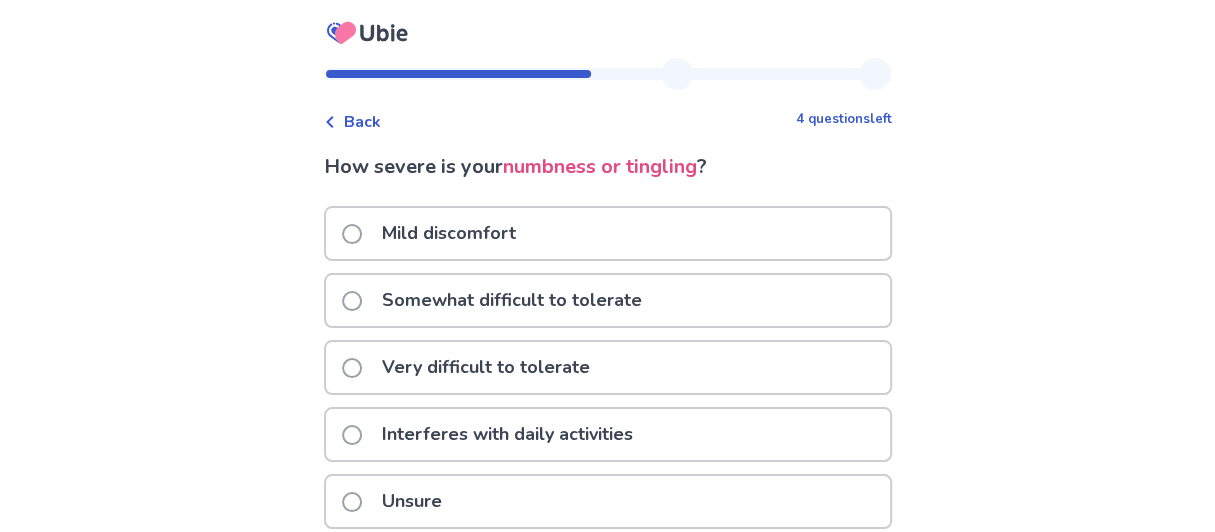 click at bounding box center (352, 301) 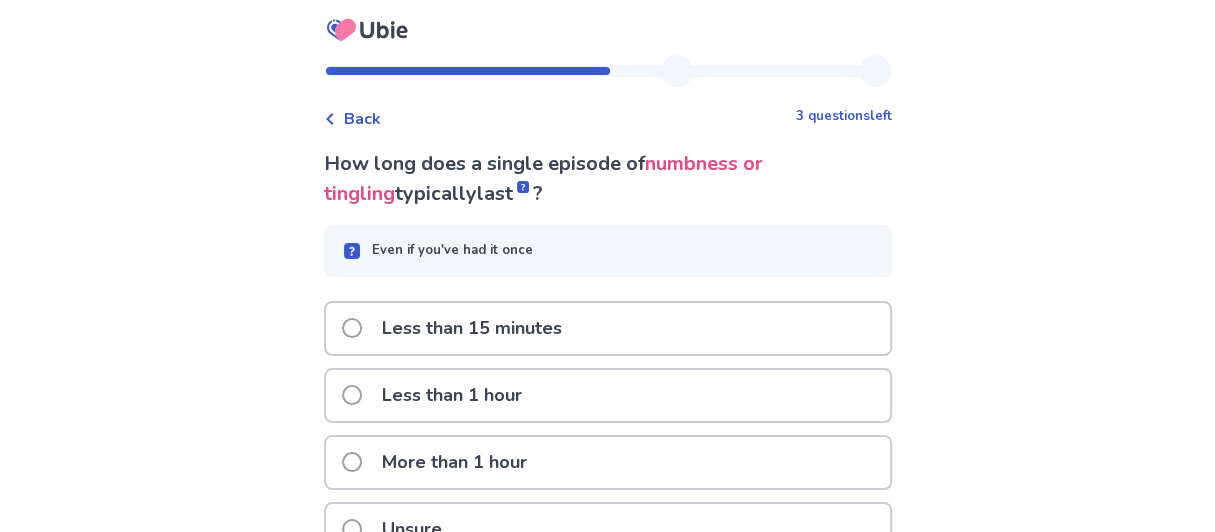 scroll, scrollTop: 0, scrollLeft: 0, axis: both 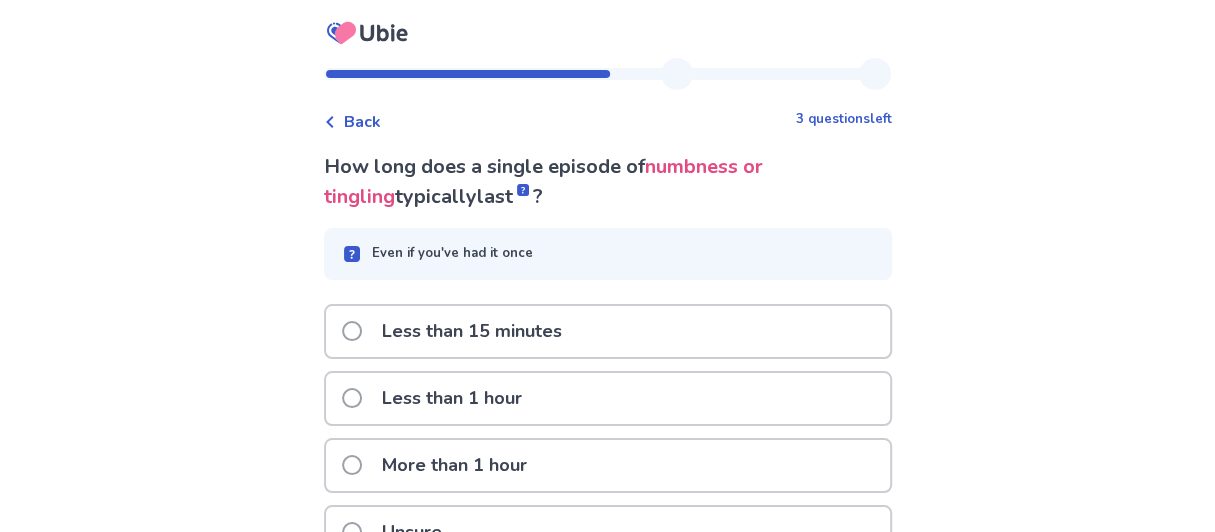 click on "Back" at bounding box center [362, 122] 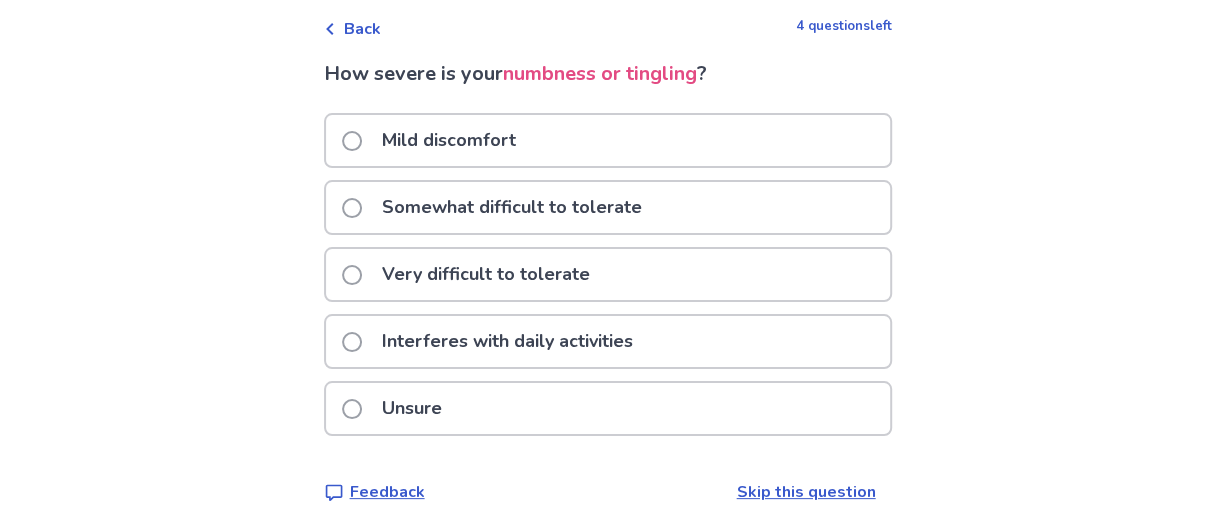scroll, scrollTop: 96, scrollLeft: 0, axis: vertical 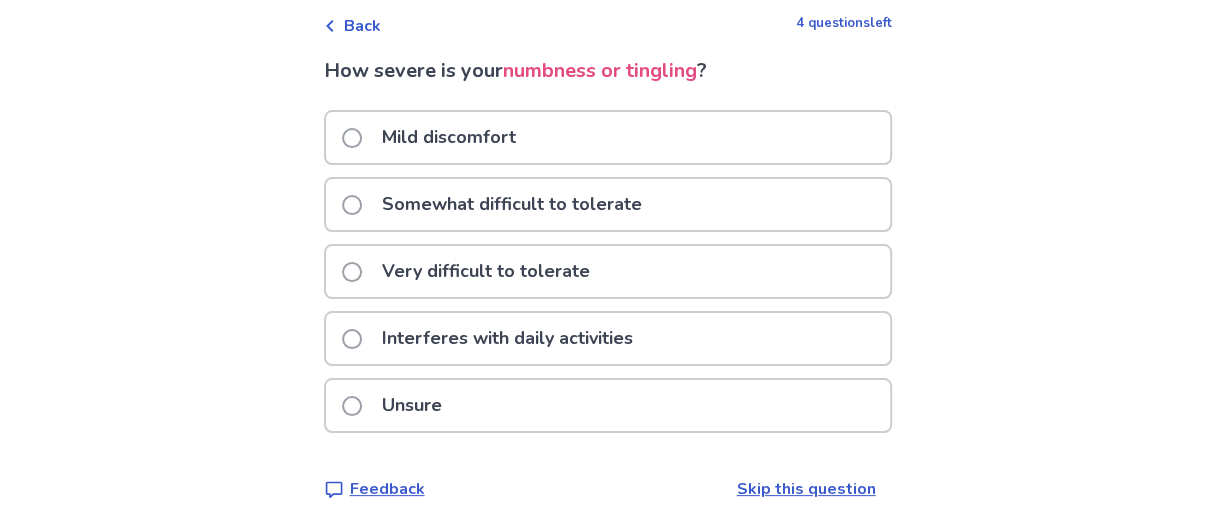 click at bounding box center (352, 205) 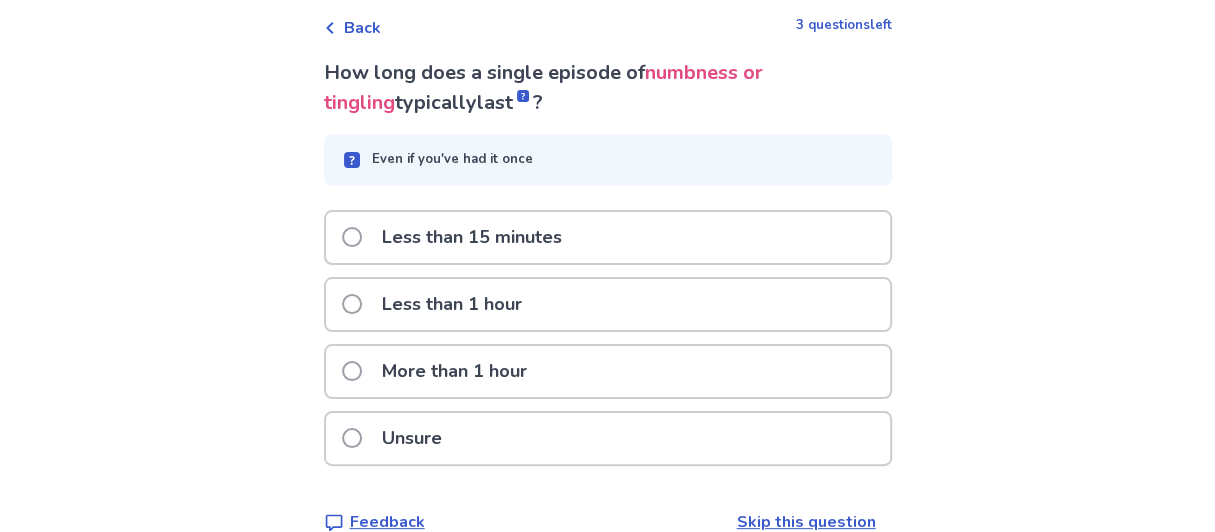 scroll, scrollTop: 126, scrollLeft: 0, axis: vertical 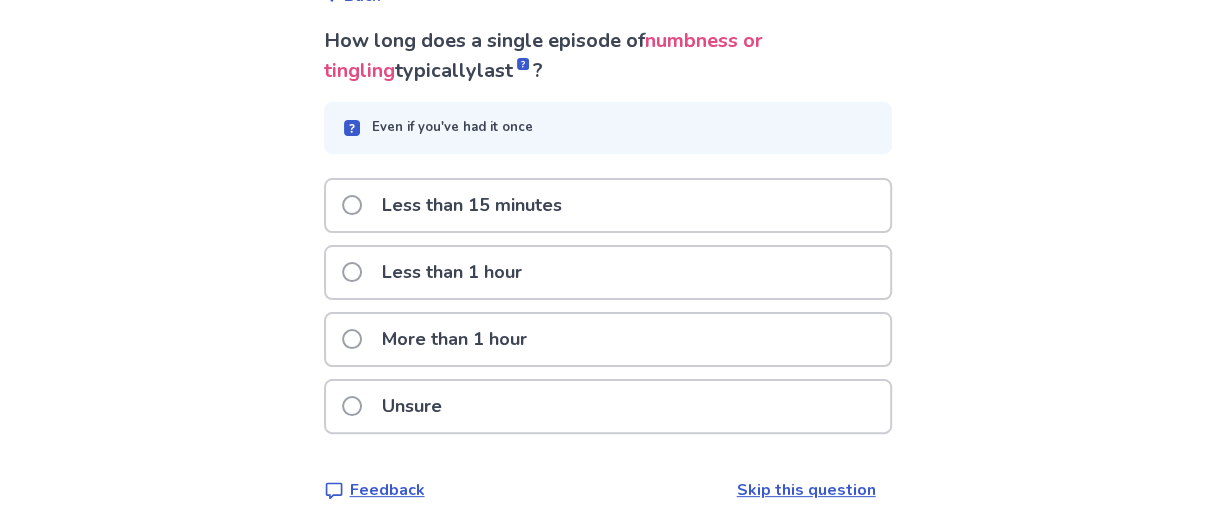 click on "Skip this question" at bounding box center [806, 490] 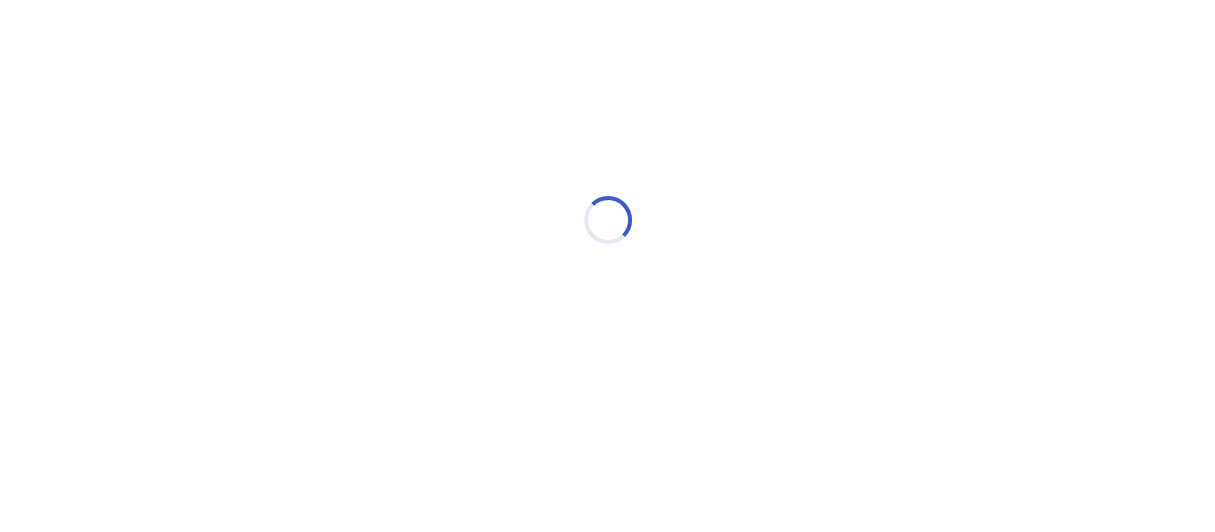 scroll, scrollTop: 0, scrollLeft: 0, axis: both 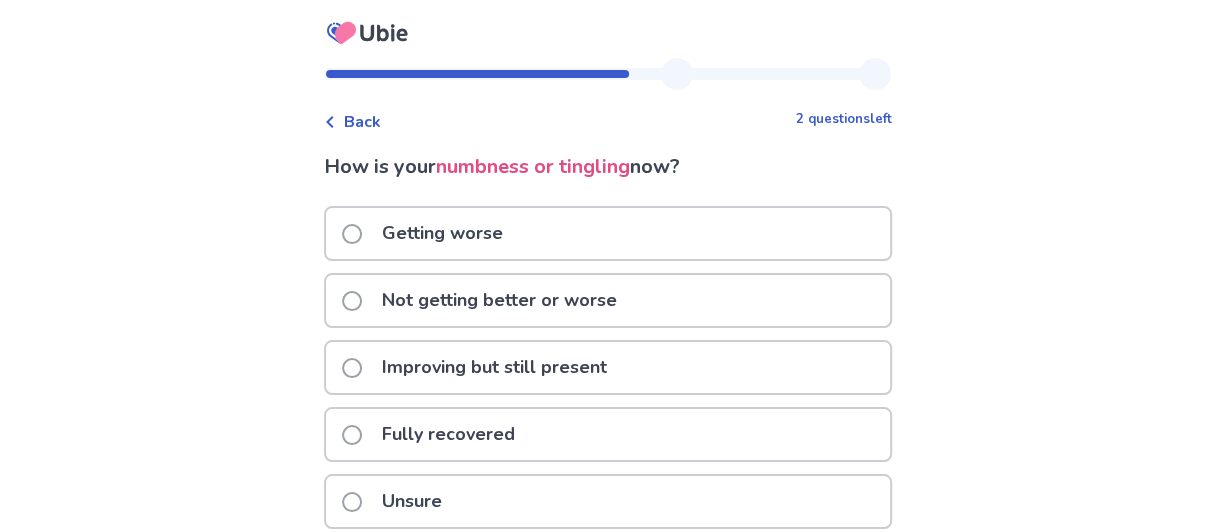 click at bounding box center (352, 301) 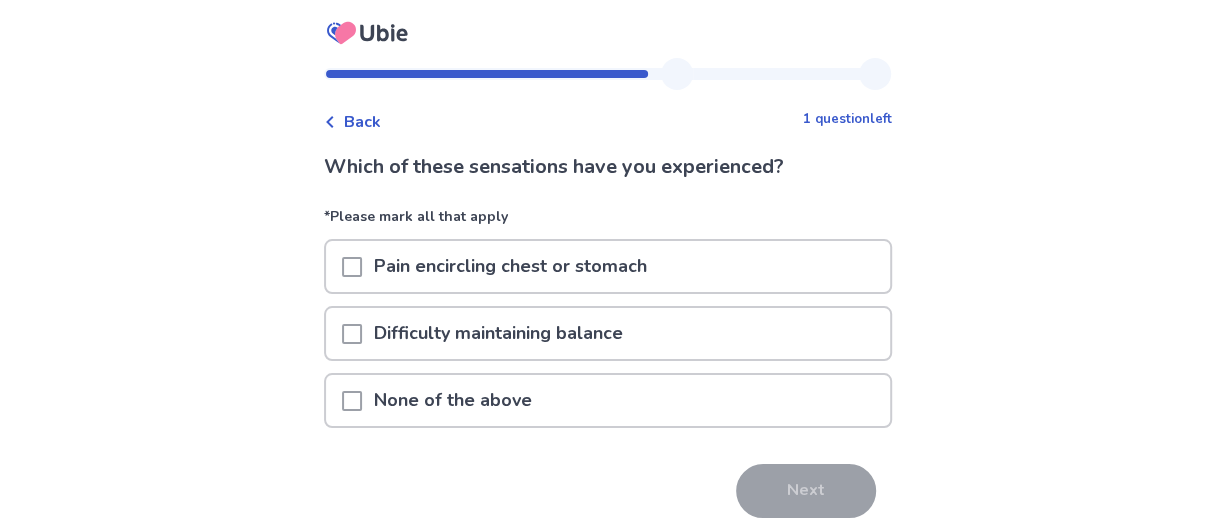 click at bounding box center (352, 334) 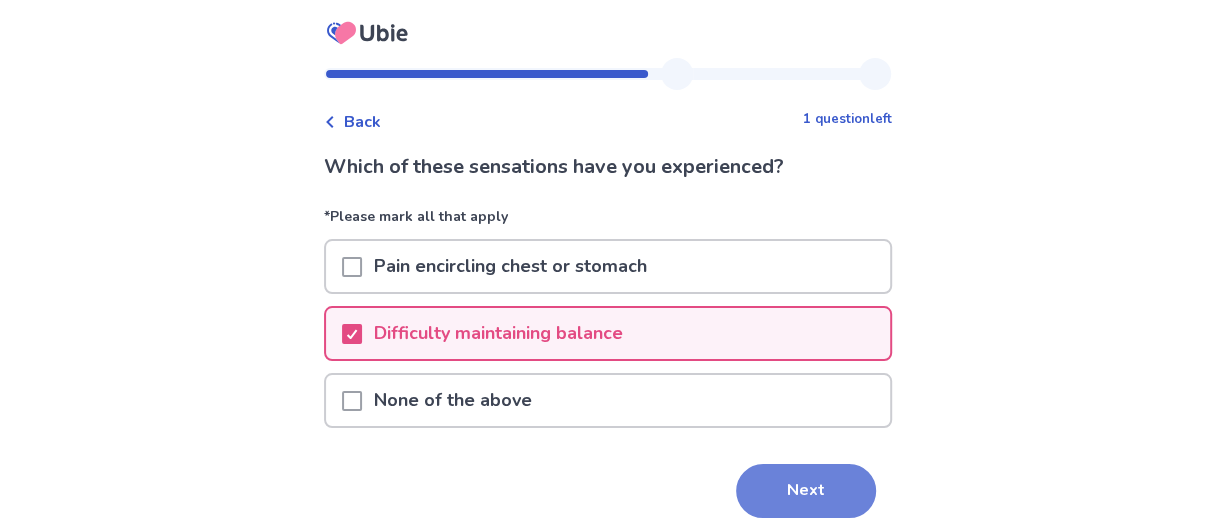 click on "Next" at bounding box center [806, 491] 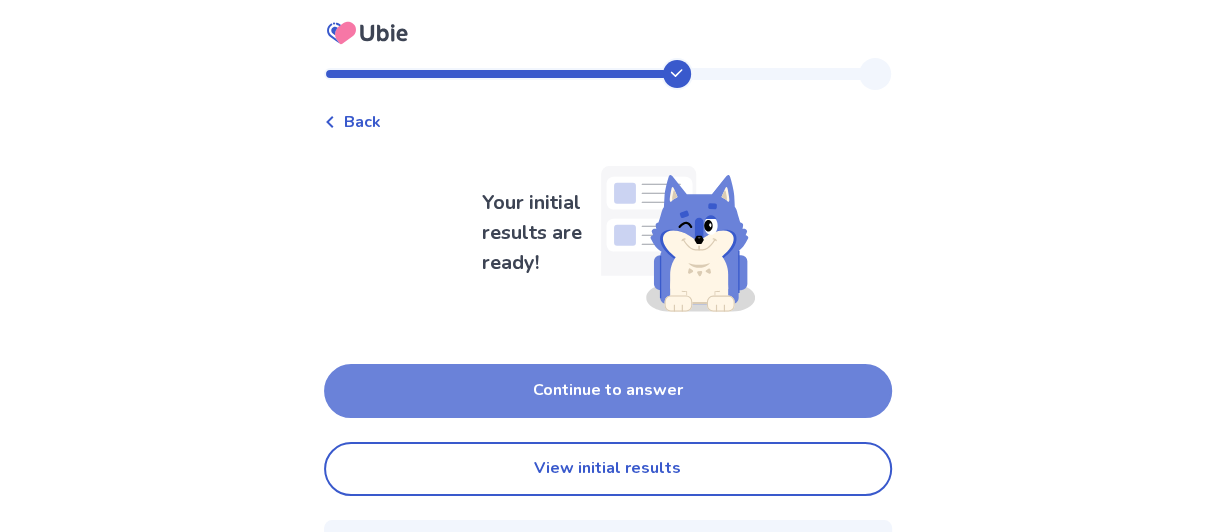 click on "Continue to answer" at bounding box center (608, 391) 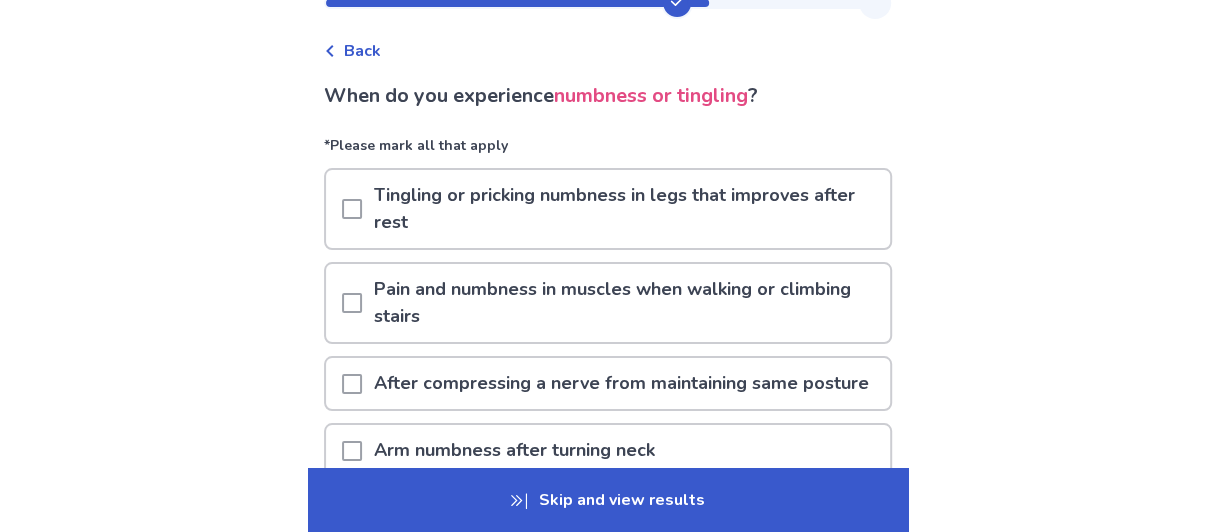 scroll, scrollTop: 72, scrollLeft: 0, axis: vertical 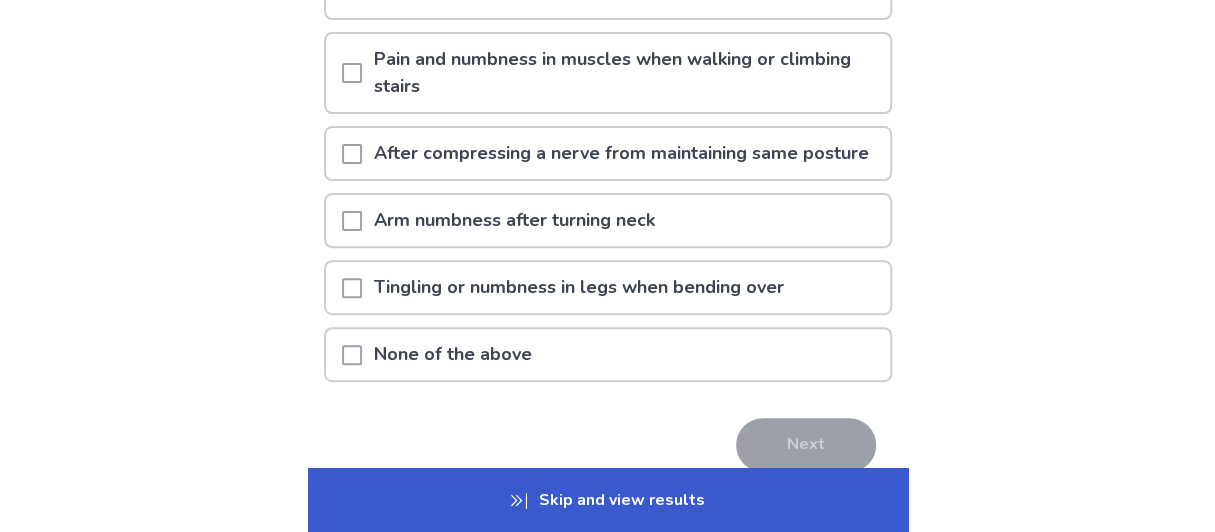 click at bounding box center (352, 355) 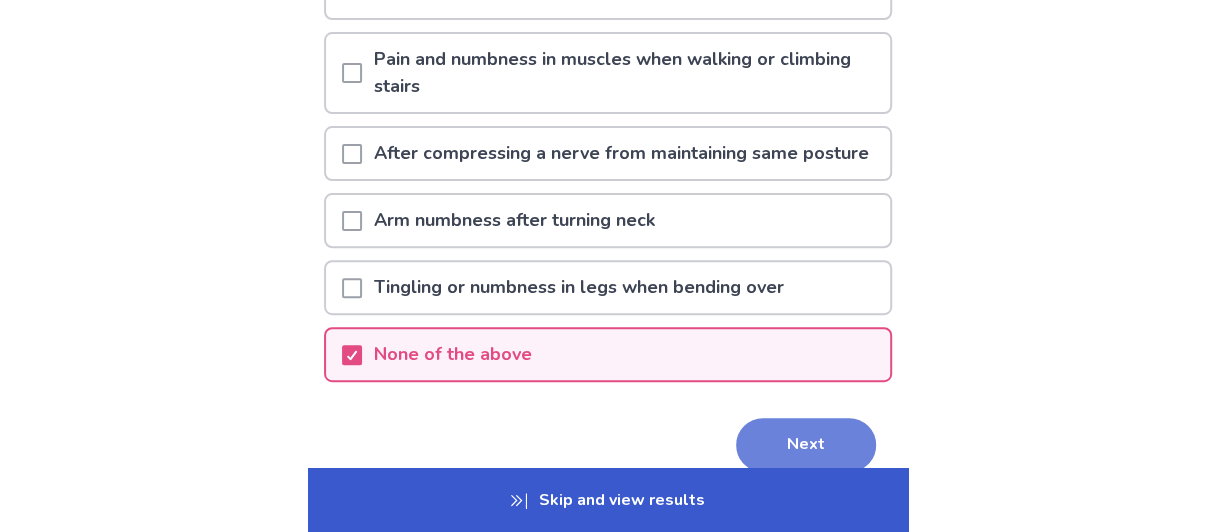 click on "Next" at bounding box center [806, 445] 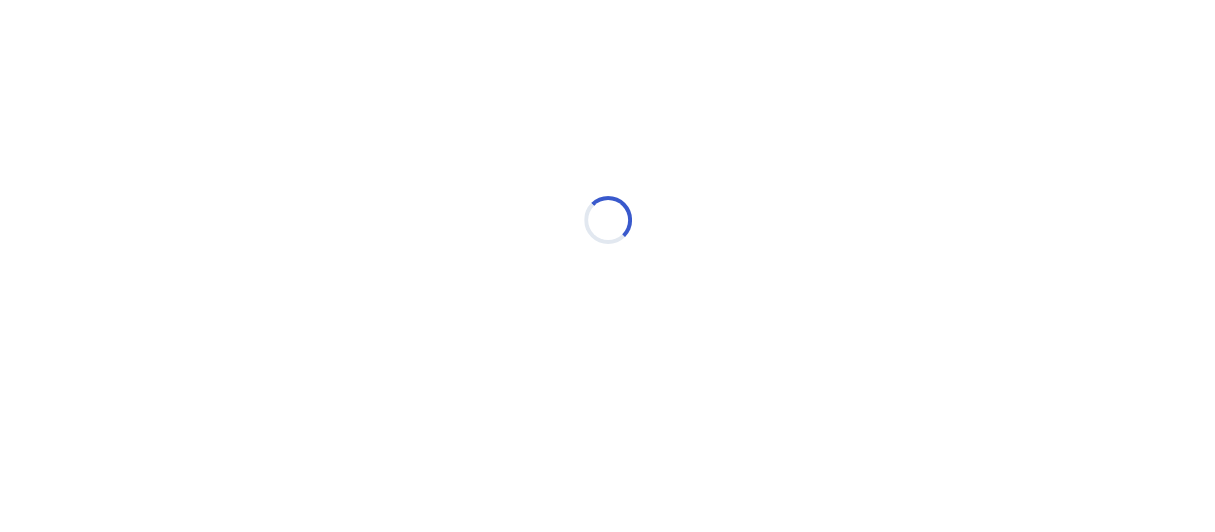 scroll, scrollTop: 0, scrollLeft: 0, axis: both 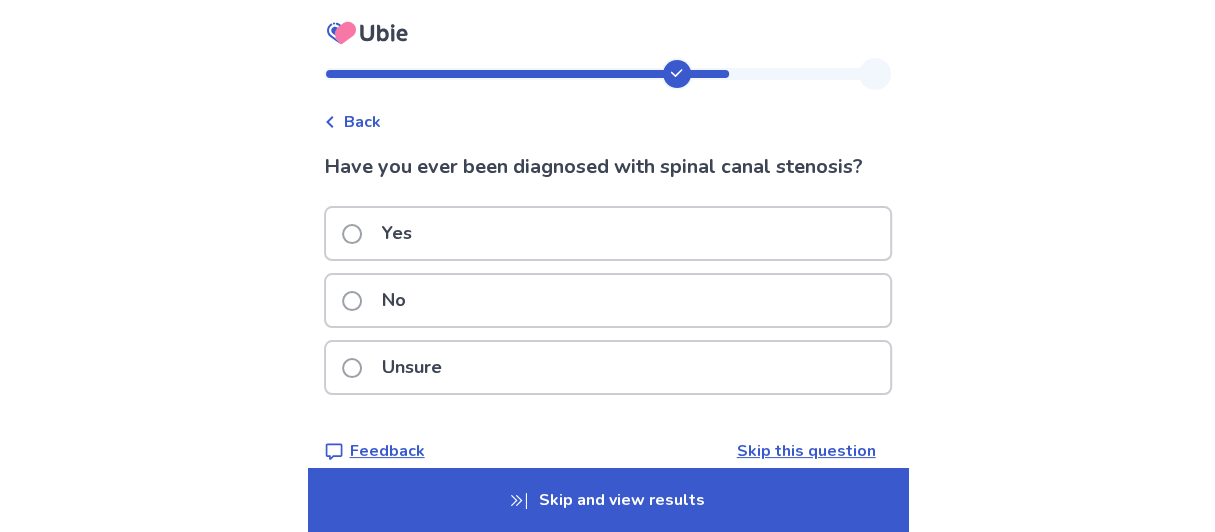 click at bounding box center (352, 301) 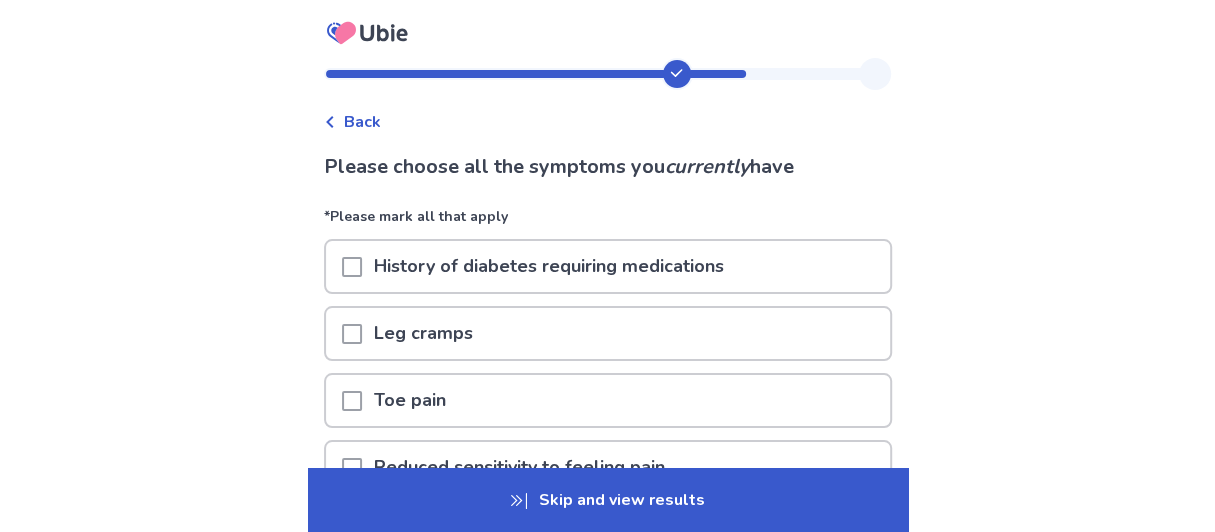 click at bounding box center (352, 267) 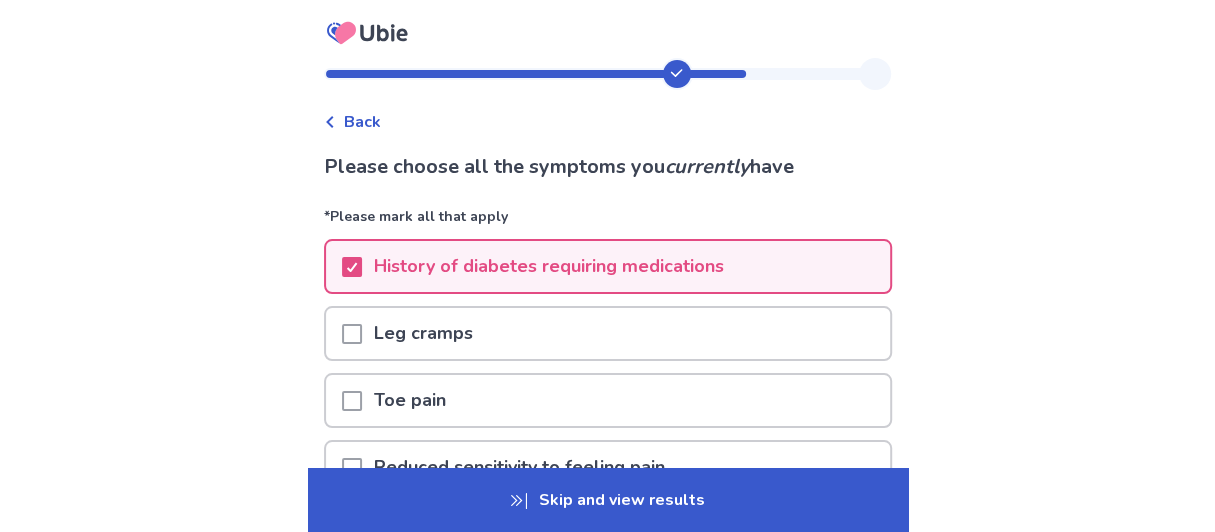 click at bounding box center [352, 334] 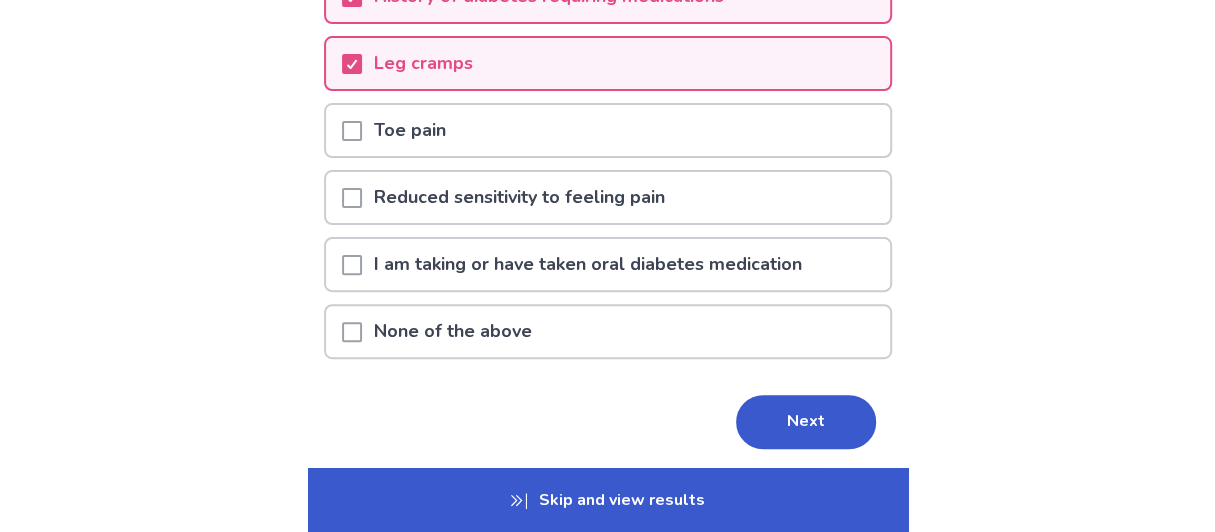 scroll, scrollTop: 271, scrollLeft: 0, axis: vertical 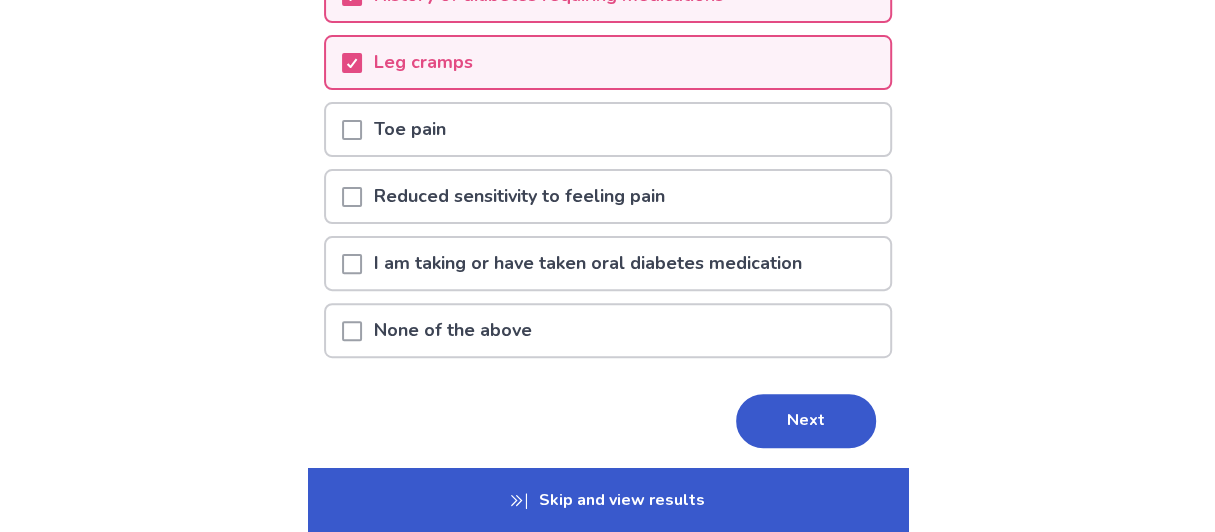 click at bounding box center [352, 264] 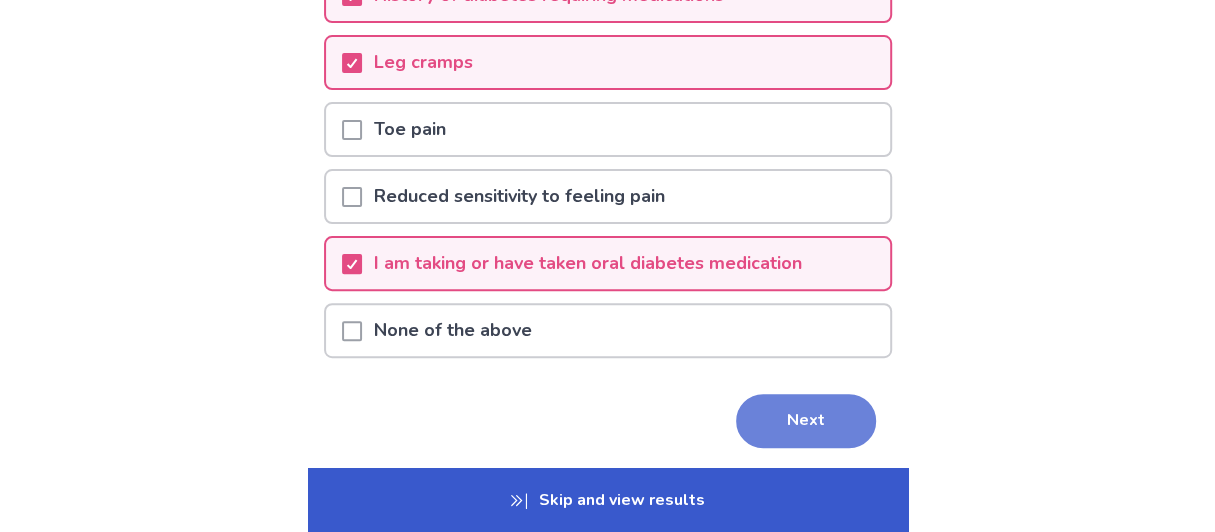 click on "Next" at bounding box center [806, 421] 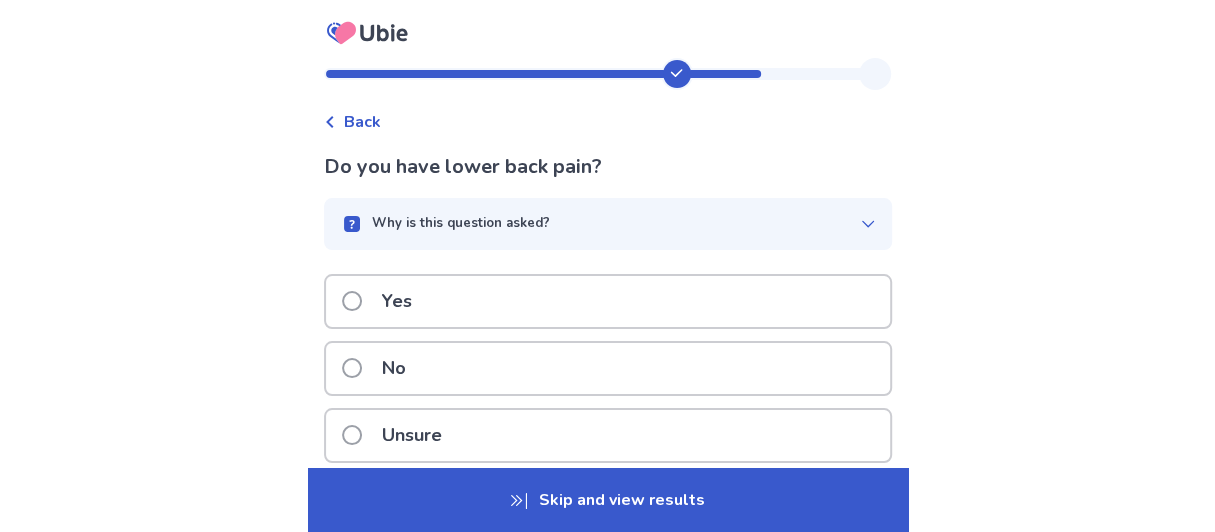 click at bounding box center [352, 301] 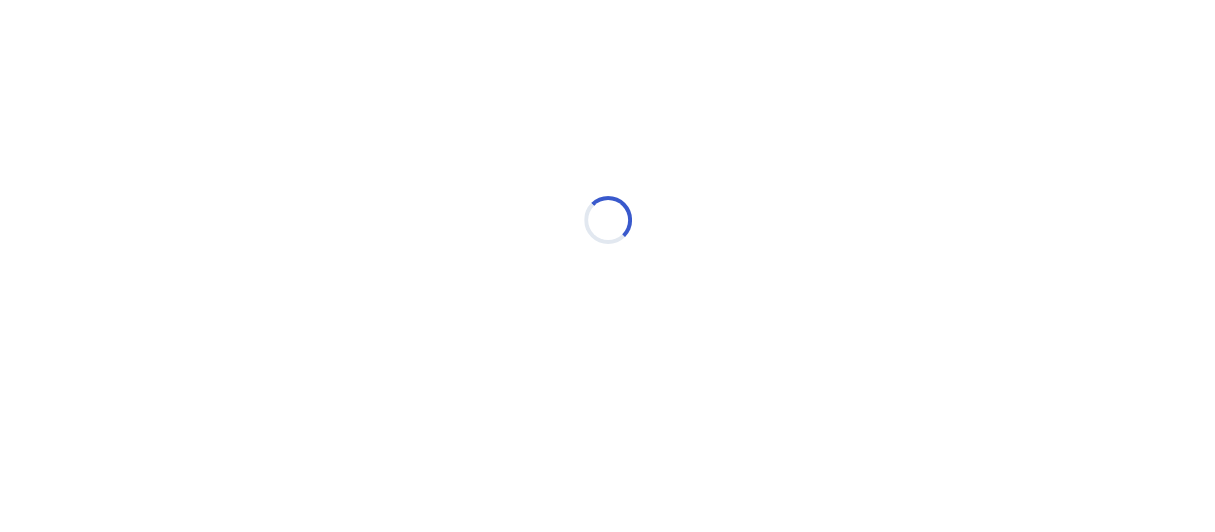 select on "*" 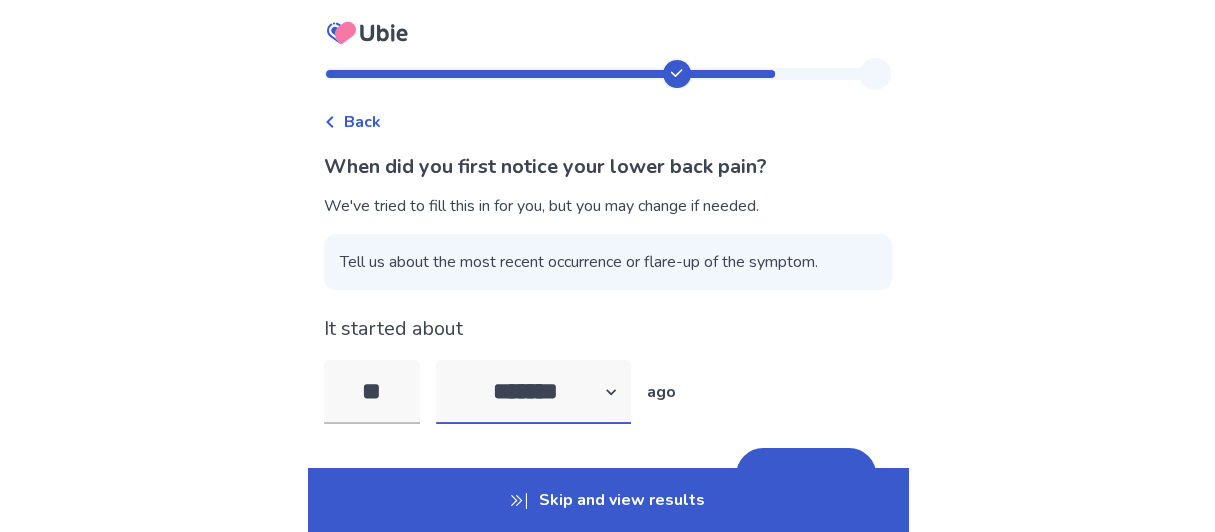 click on "******* ****** ******* ******** *******" at bounding box center [533, 392] 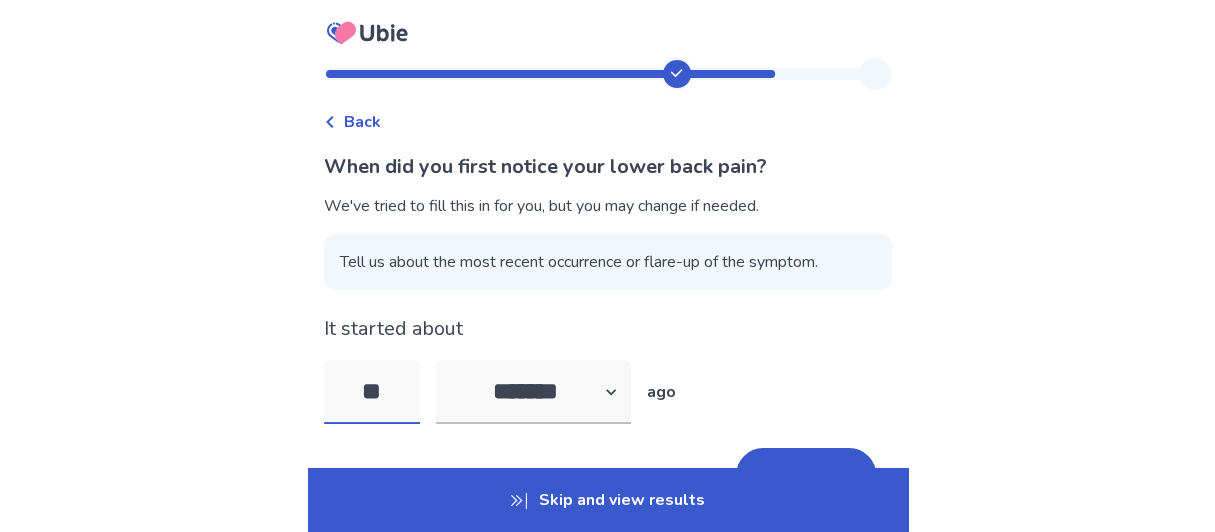 click on "**" at bounding box center (372, 392) 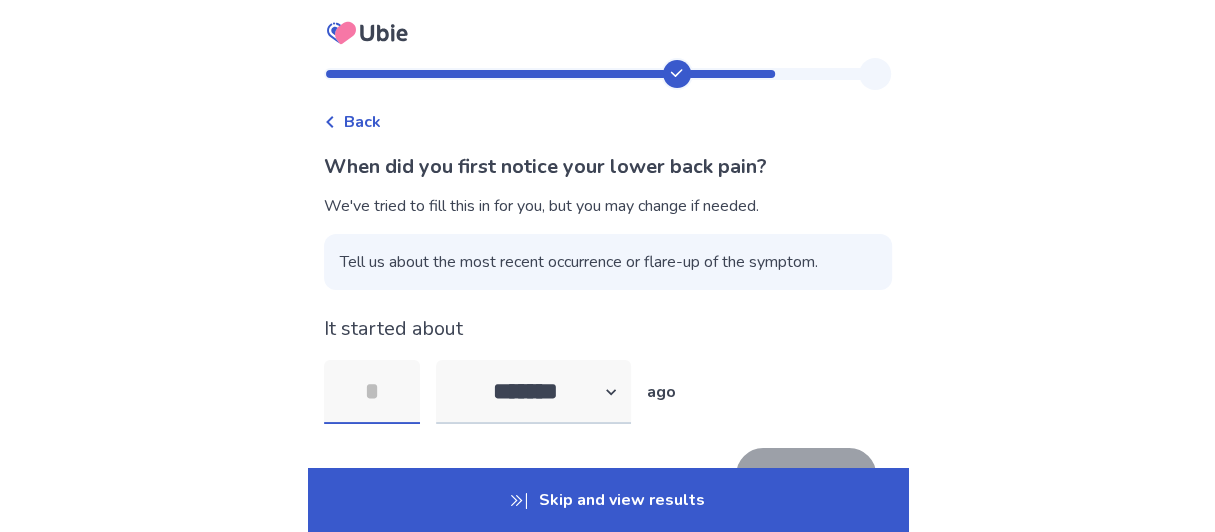 type 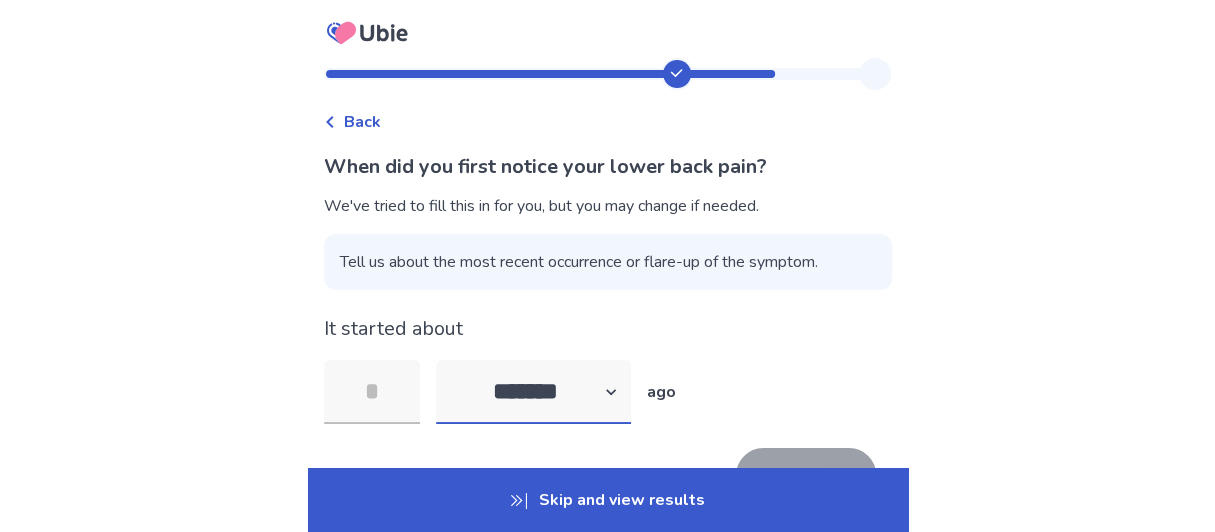click on "******* ****** ******* ******** *******" at bounding box center (533, 392) 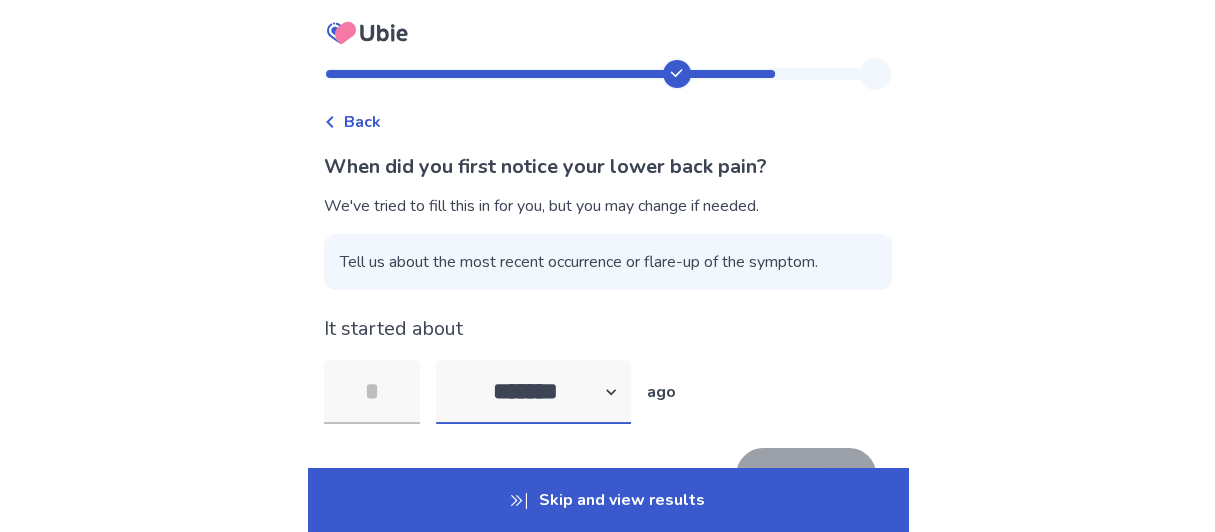 select on "*" 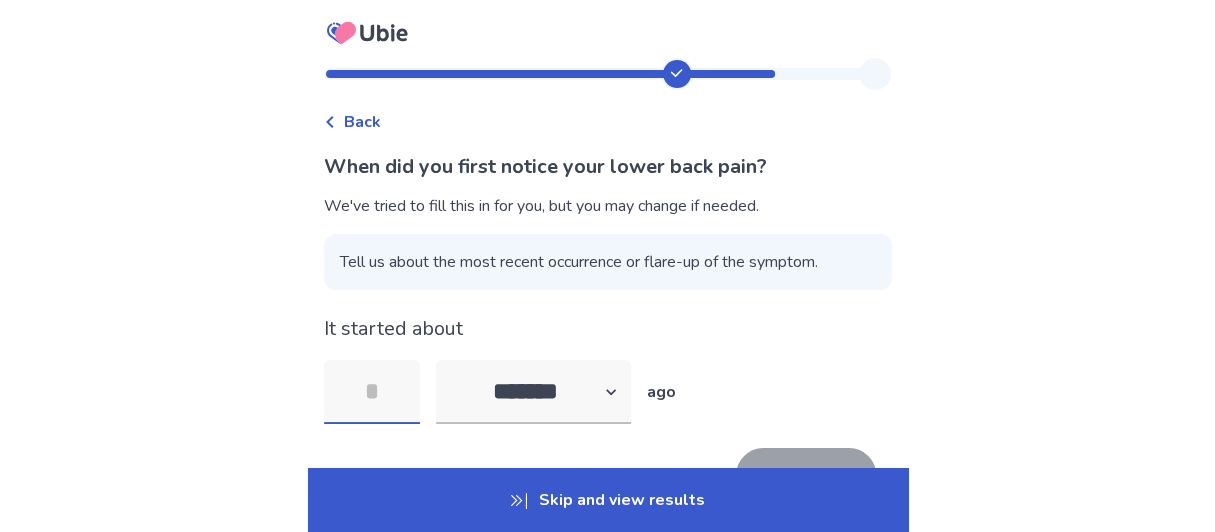 click at bounding box center [372, 392] 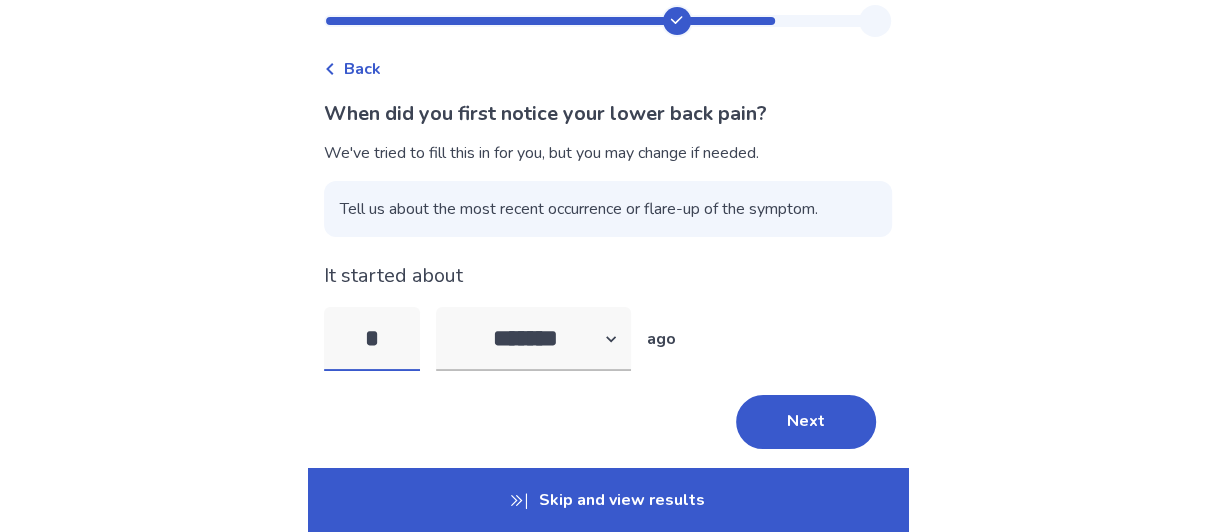scroll, scrollTop: 64, scrollLeft: 0, axis: vertical 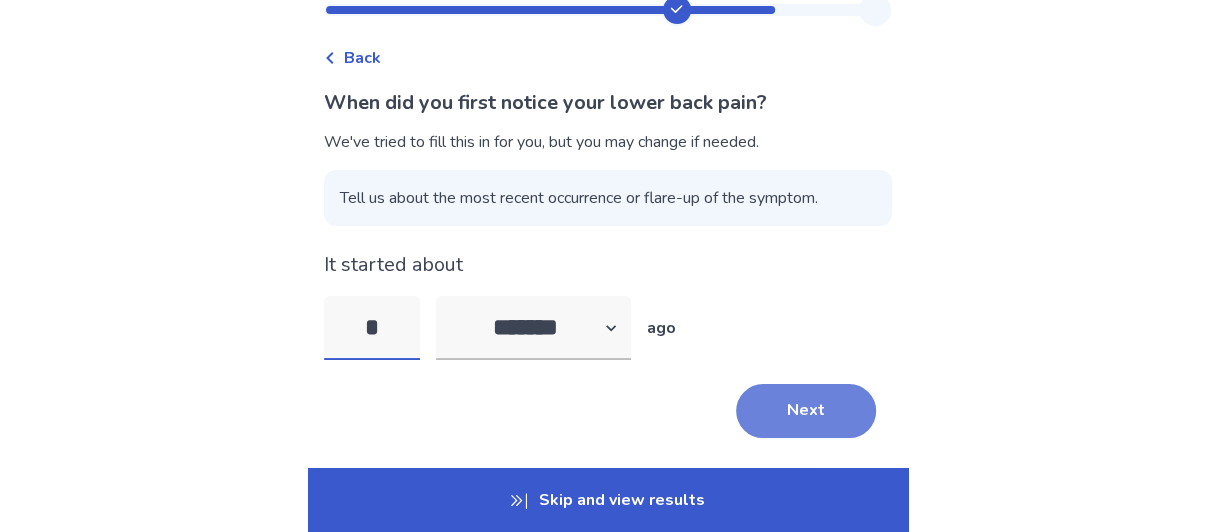 type on "*" 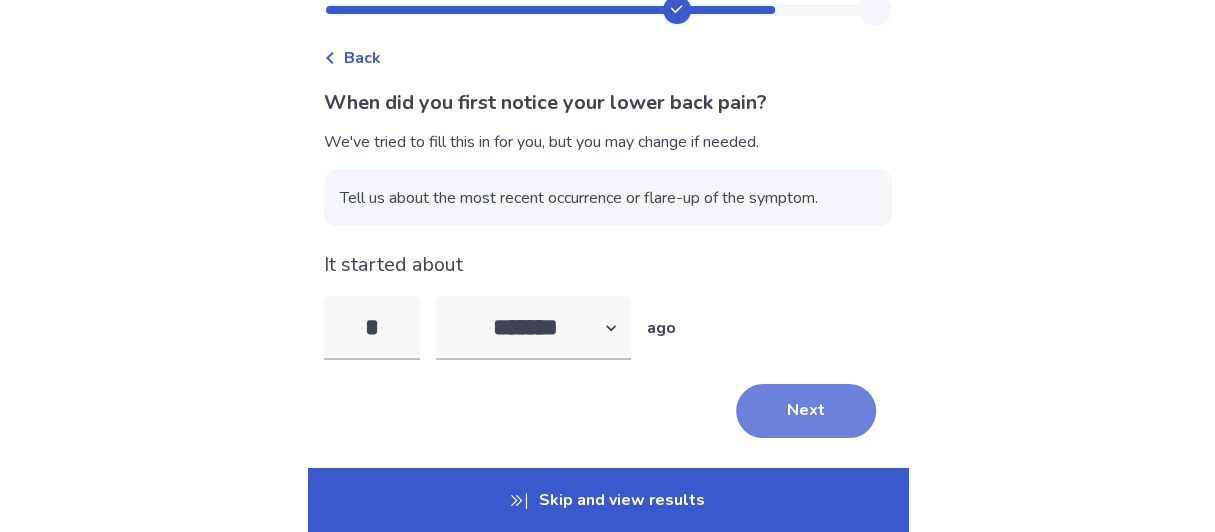 click on "Next" at bounding box center [806, 411] 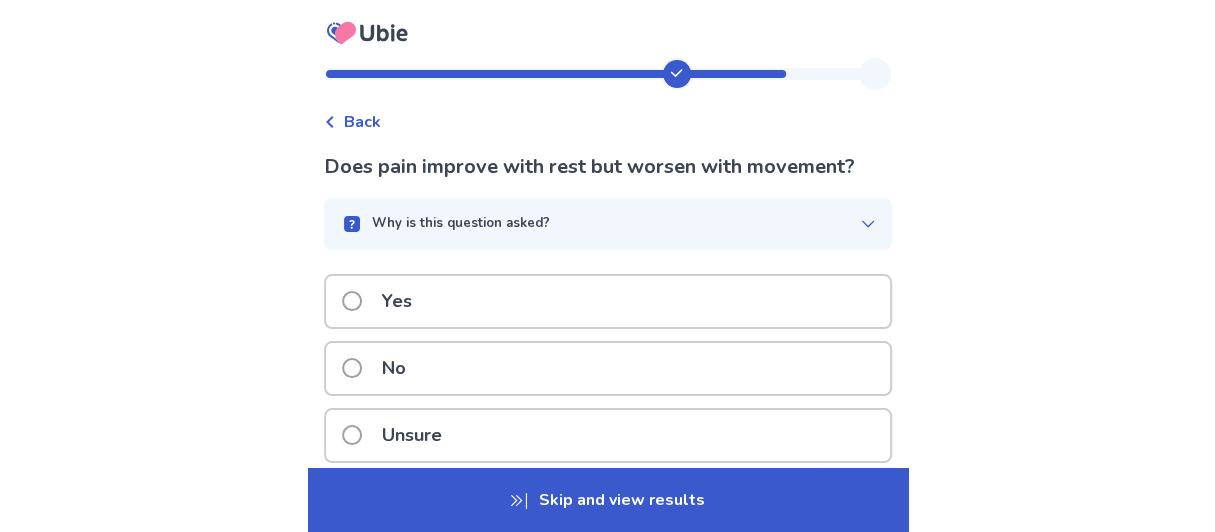click at bounding box center (352, 301) 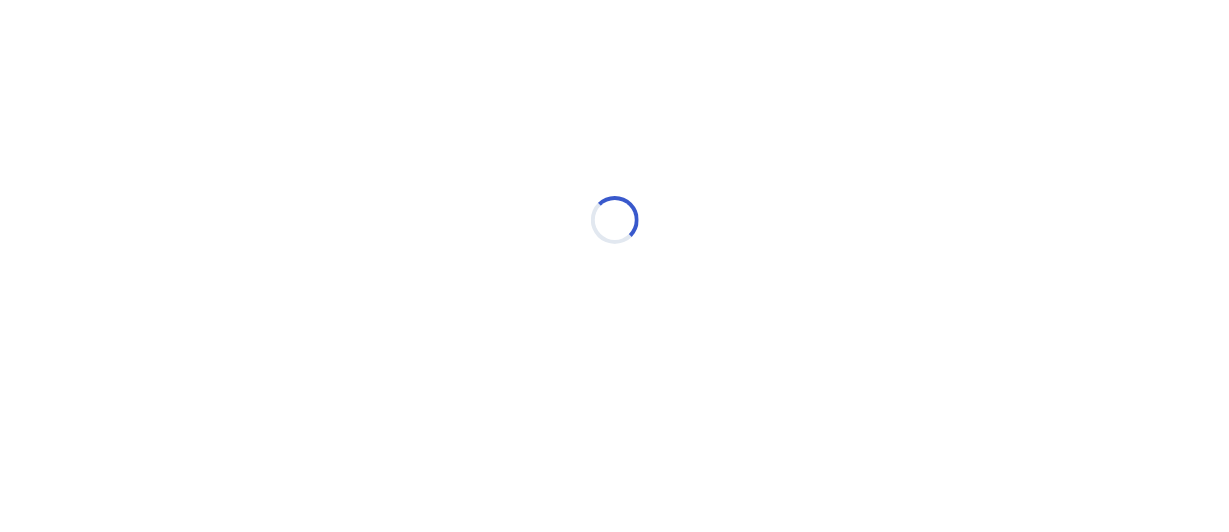 click on "Loading..." at bounding box center [615, 220] 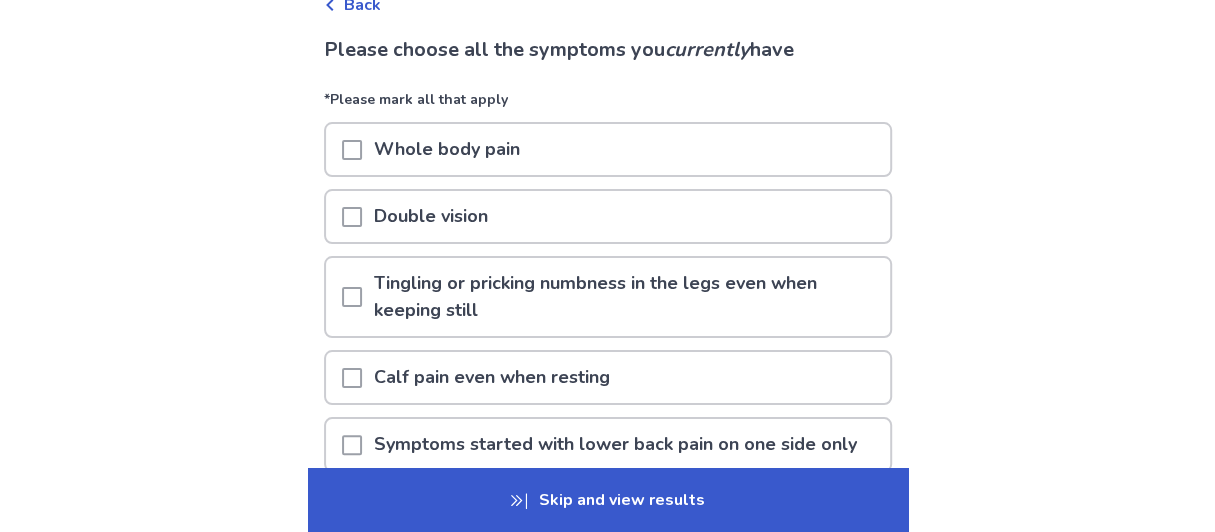 scroll, scrollTop: 115, scrollLeft: 0, axis: vertical 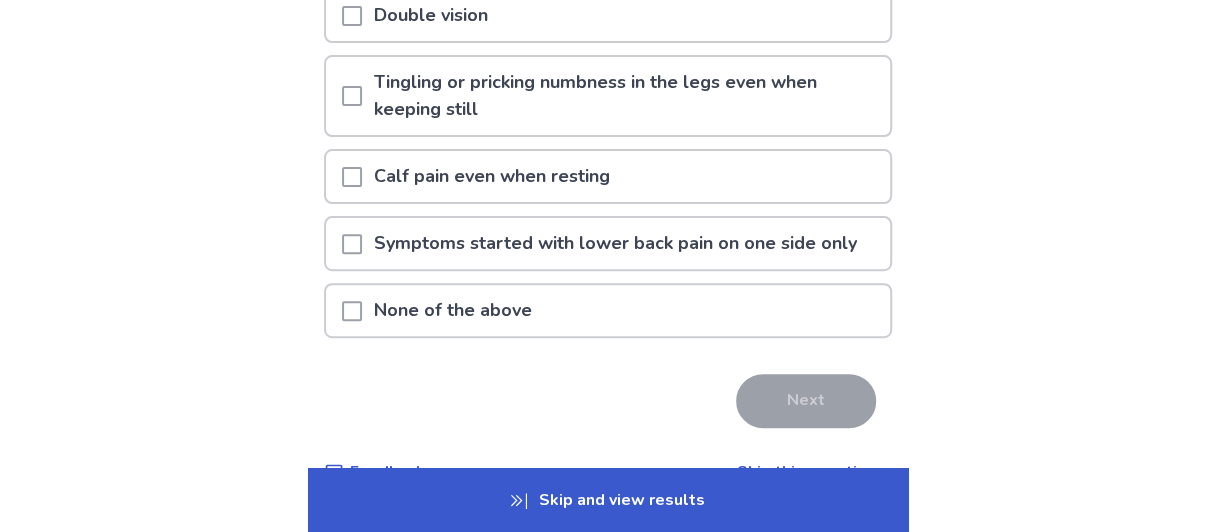 click at bounding box center (352, 244) 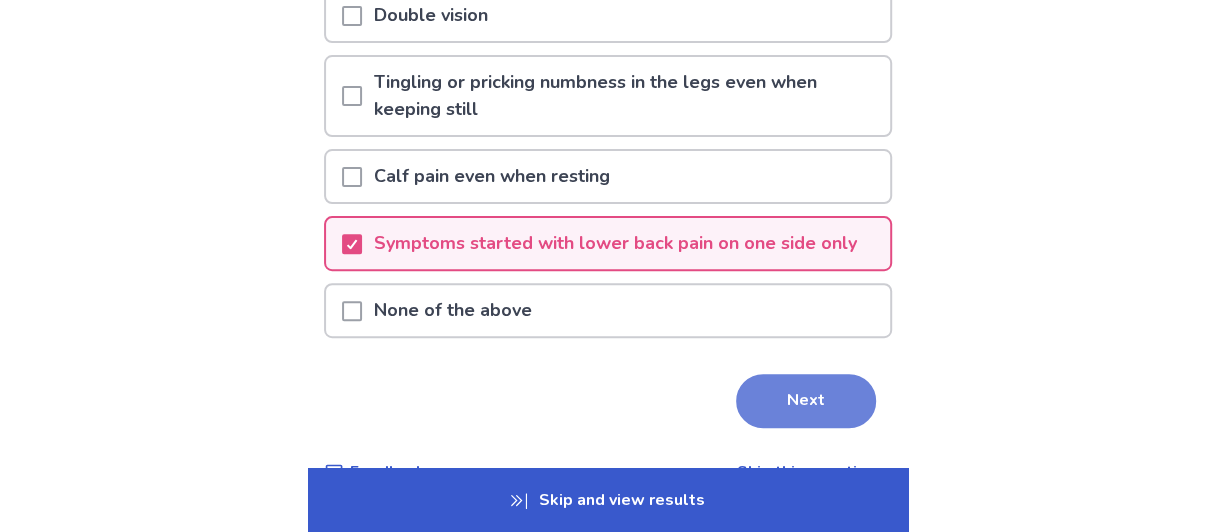 click on "Next" at bounding box center (806, 401) 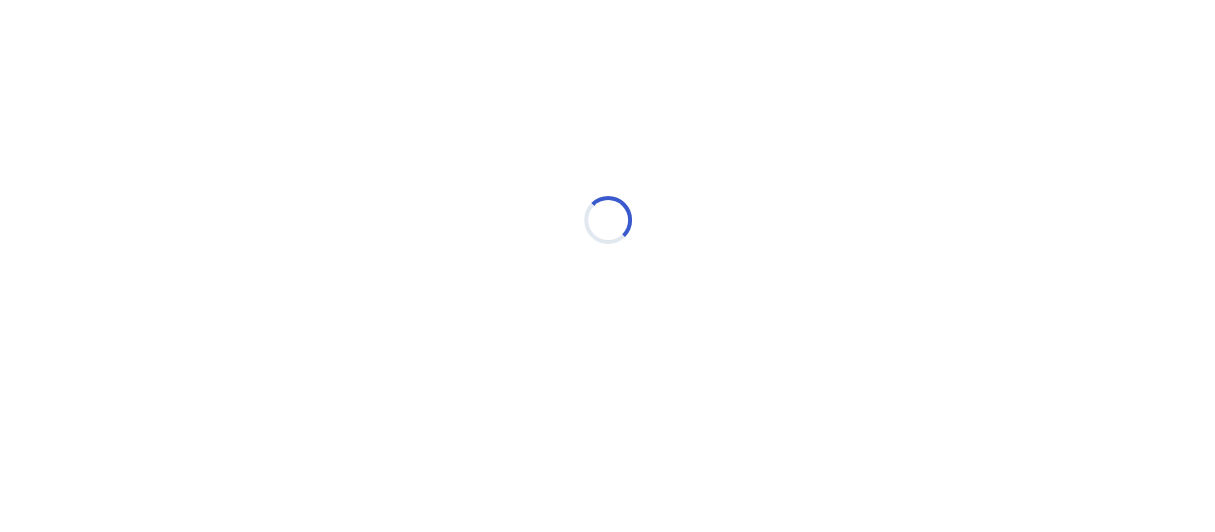 scroll, scrollTop: 0, scrollLeft: 0, axis: both 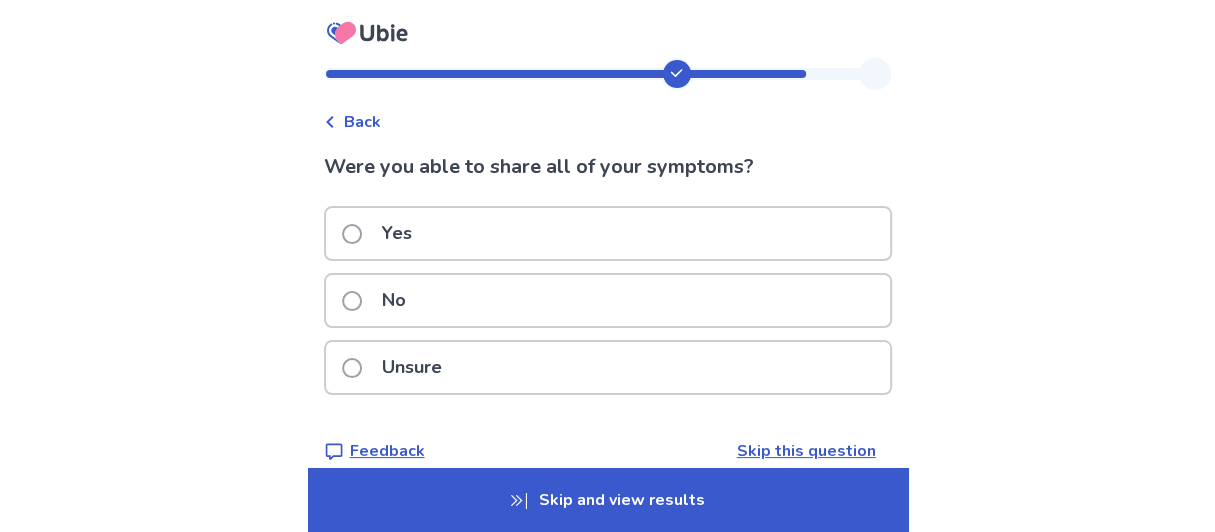 click at bounding box center (352, 234) 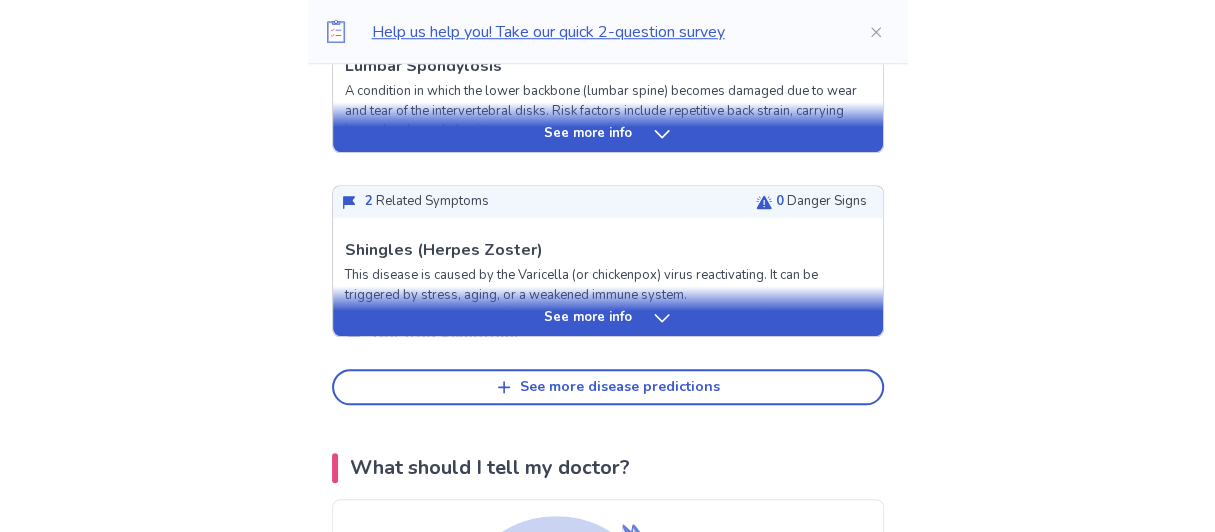 scroll, scrollTop: 1038, scrollLeft: 0, axis: vertical 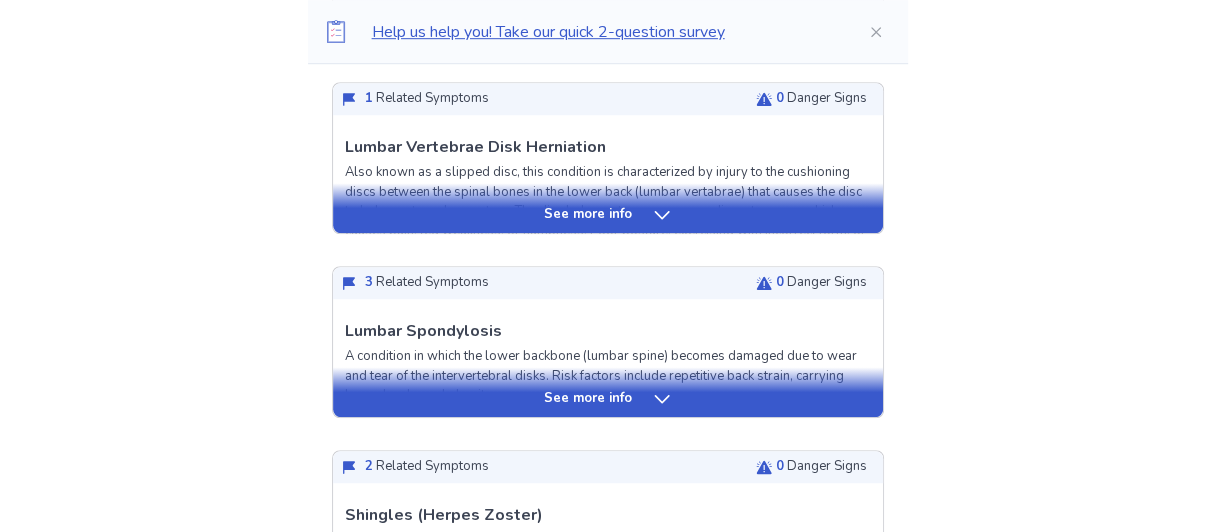 click 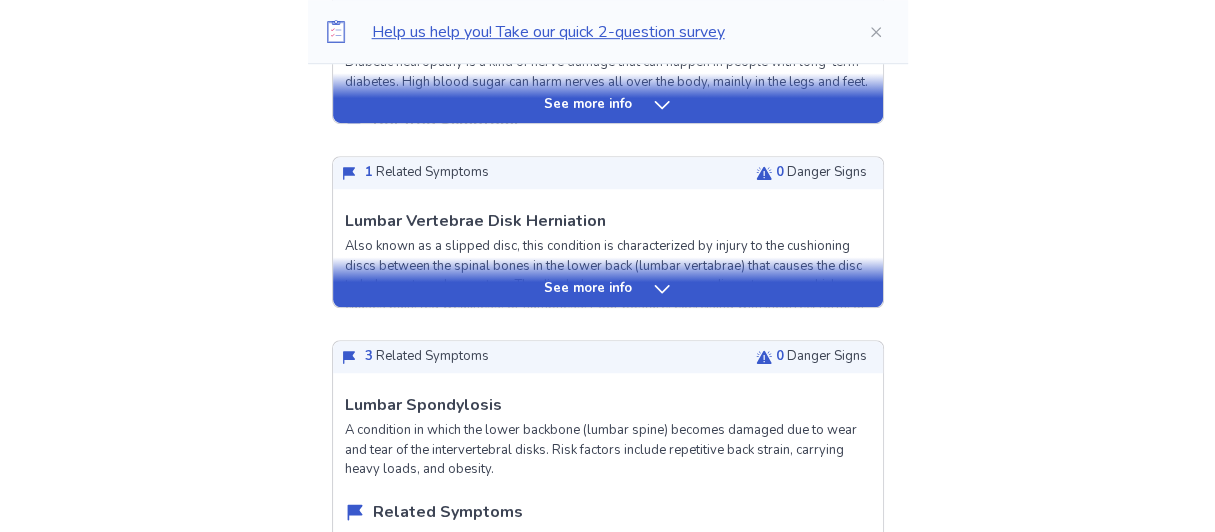 scroll, scrollTop: 636, scrollLeft: 0, axis: vertical 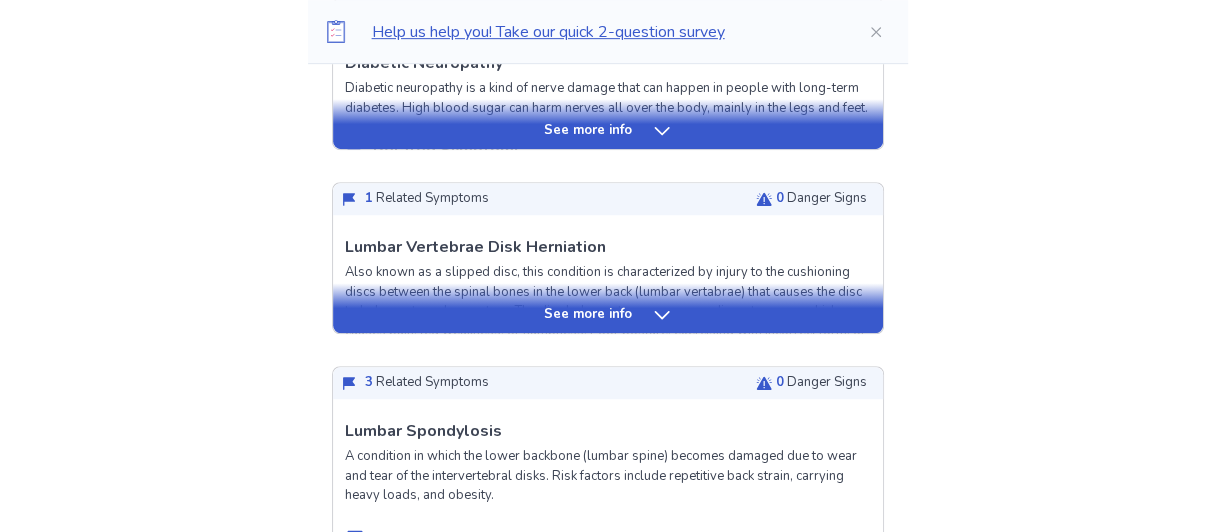 click 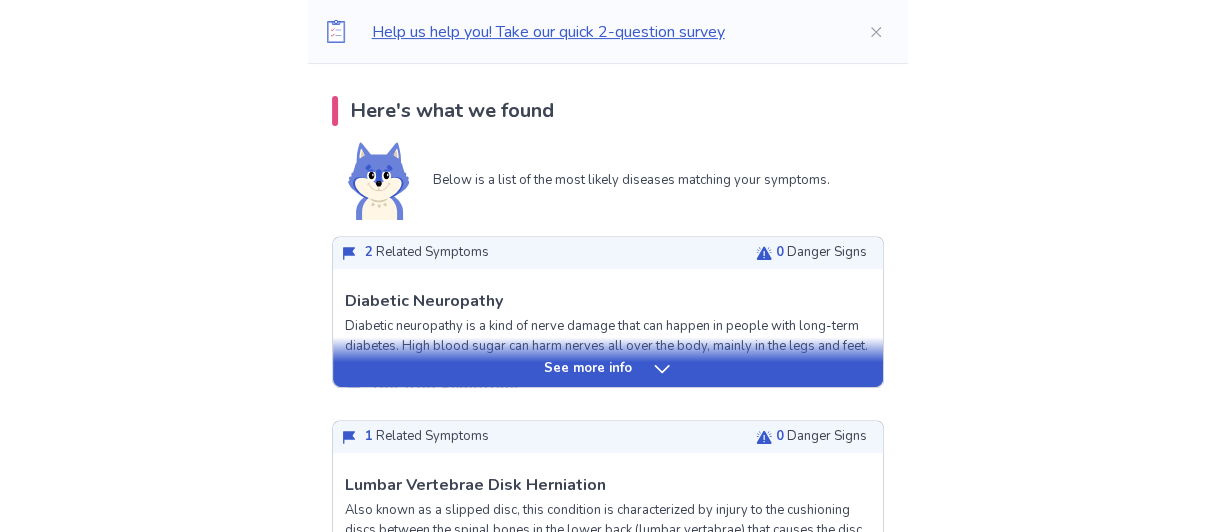 scroll, scrollTop: 387, scrollLeft: 0, axis: vertical 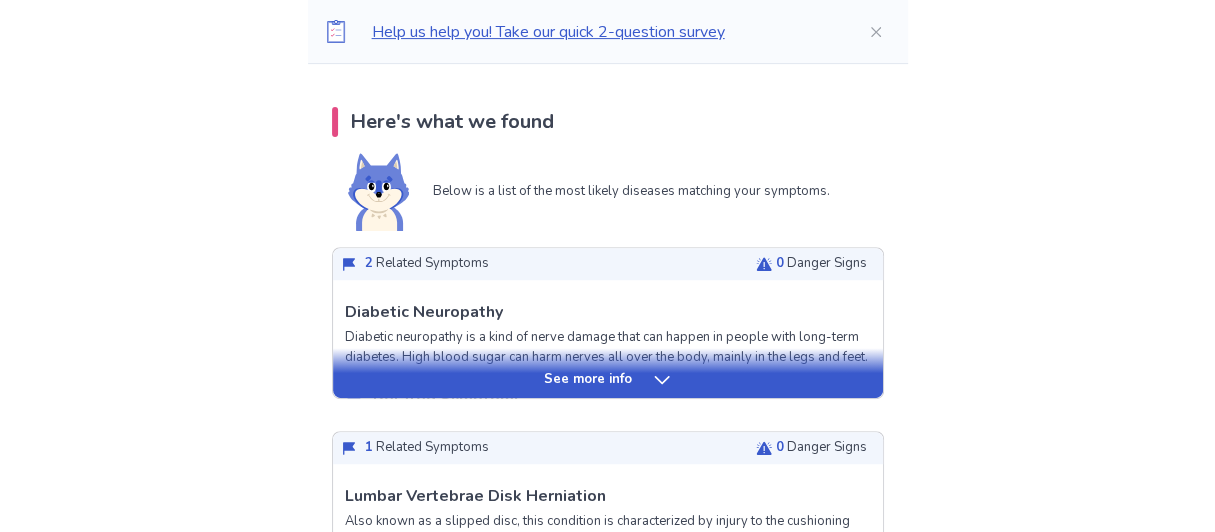 click on "See more info" at bounding box center [588, 380] 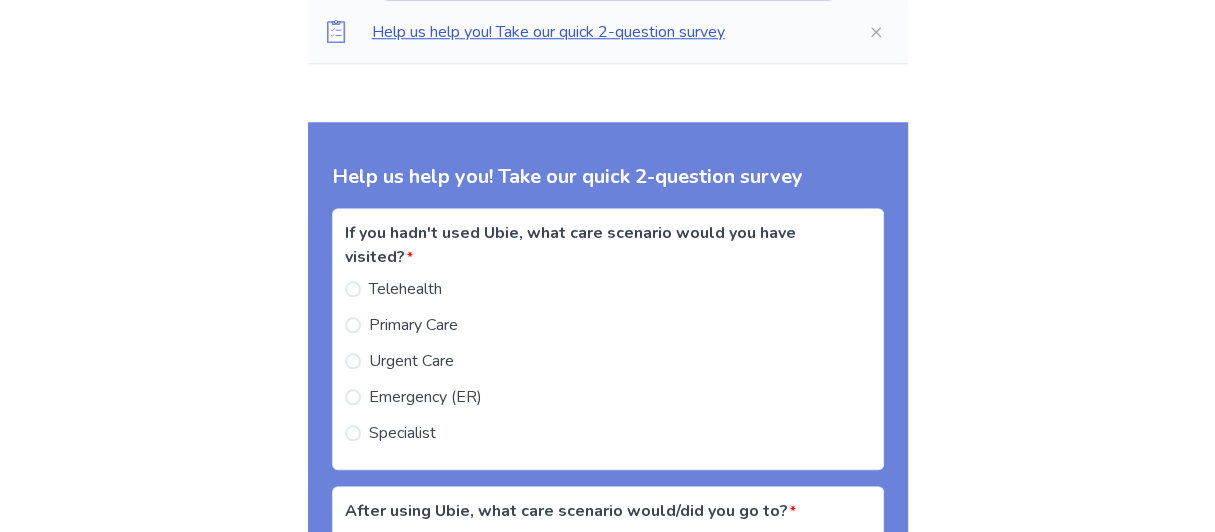 scroll, scrollTop: 5393, scrollLeft: 0, axis: vertical 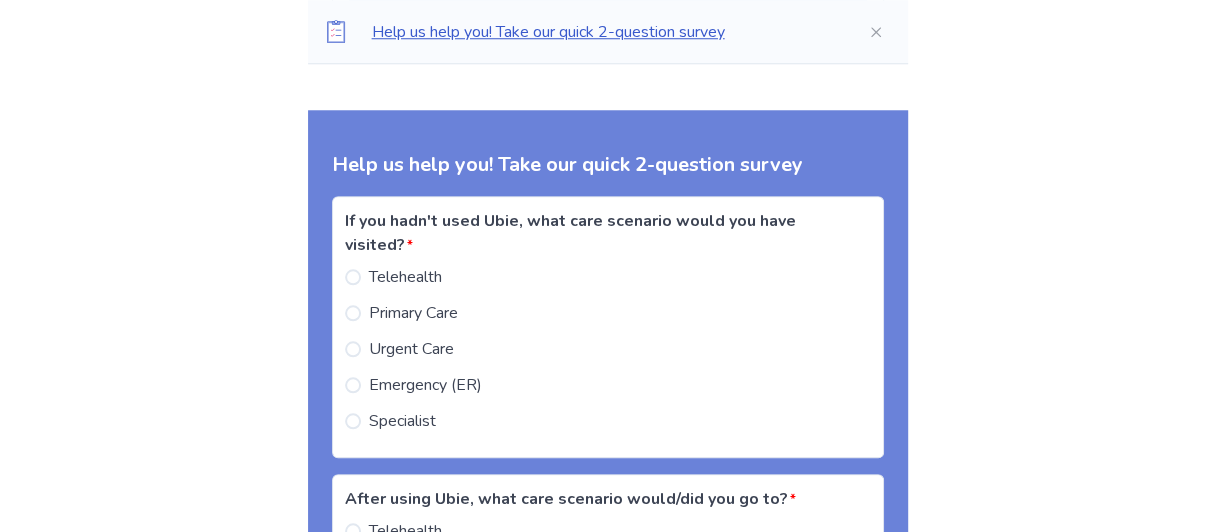 click at bounding box center (353, 313) 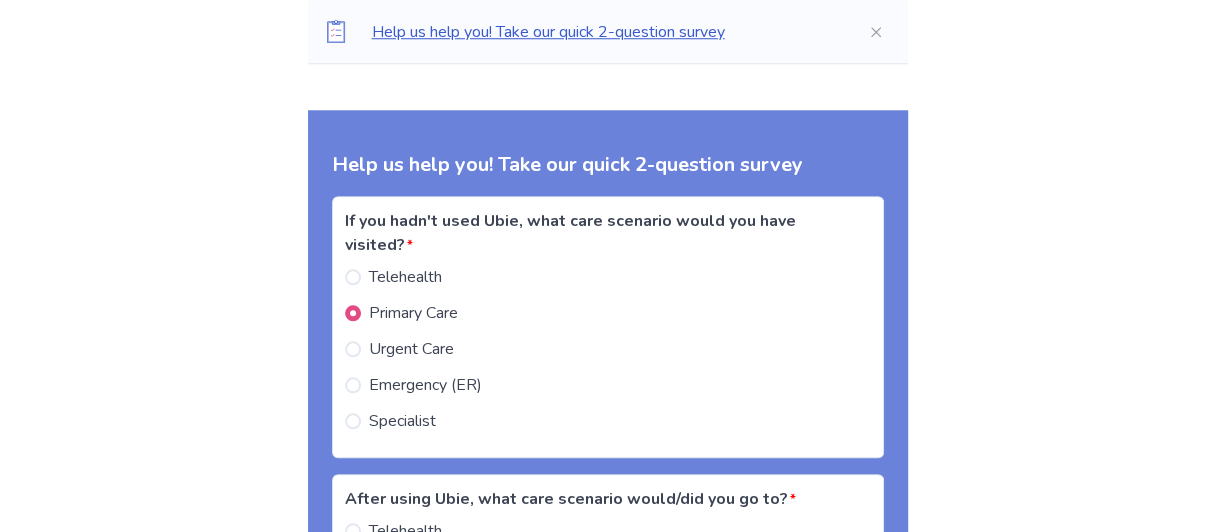 click at bounding box center [353, 421] 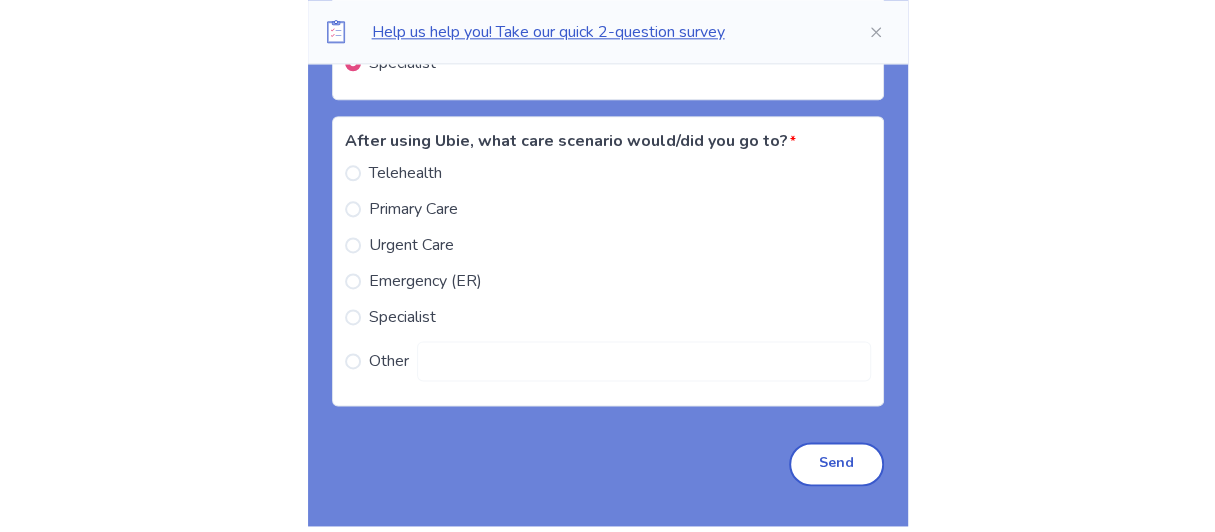 scroll, scrollTop: 5763, scrollLeft: 0, axis: vertical 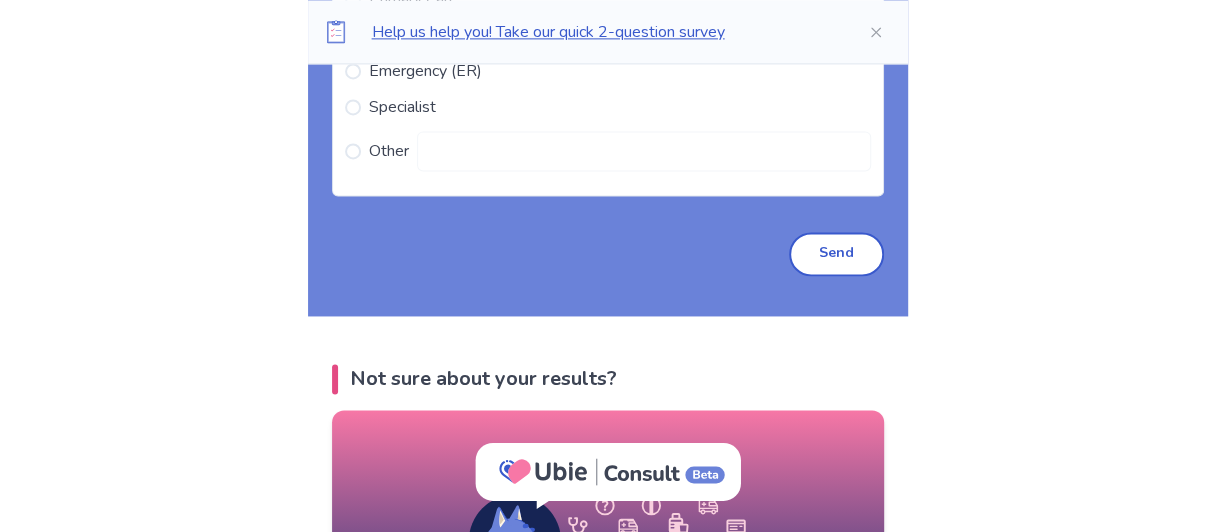click at bounding box center (353, 107) 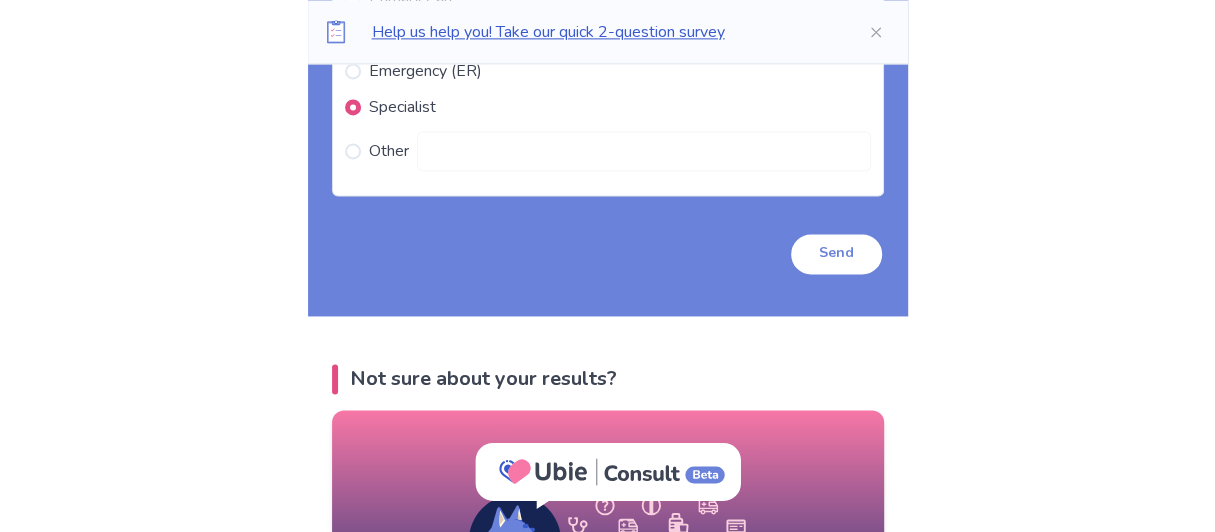 click on "Send" at bounding box center [836, 254] 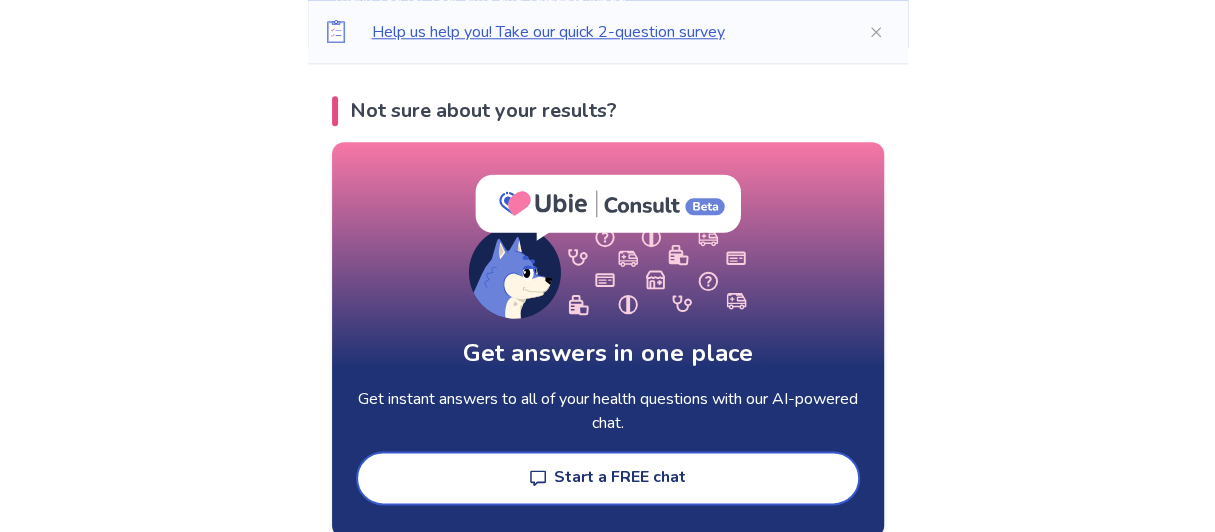 scroll, scrollTop: 5534, scrollLeft: 0, axis: vertical 